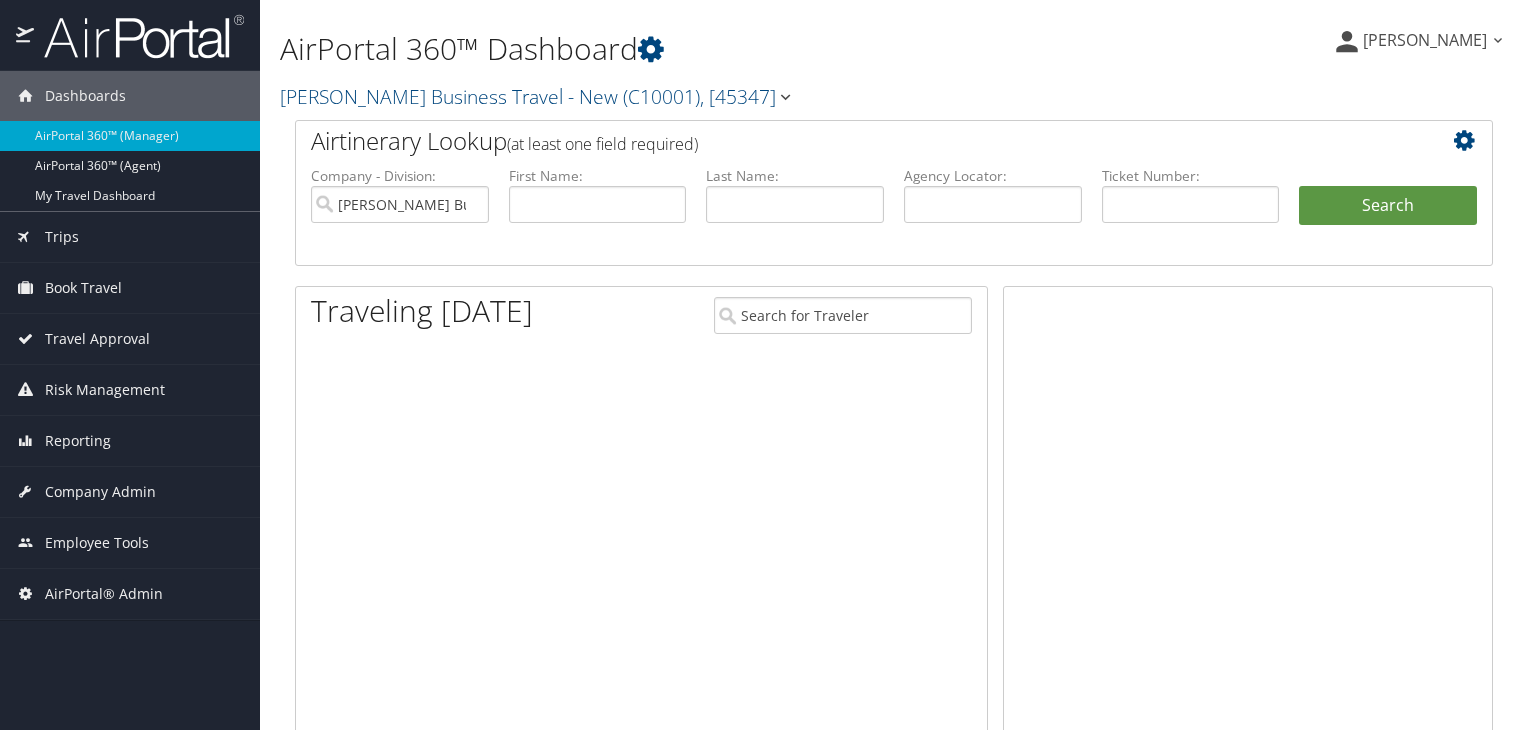 scroll, scrollTop: 0, scrollLeft: 0, axis: both 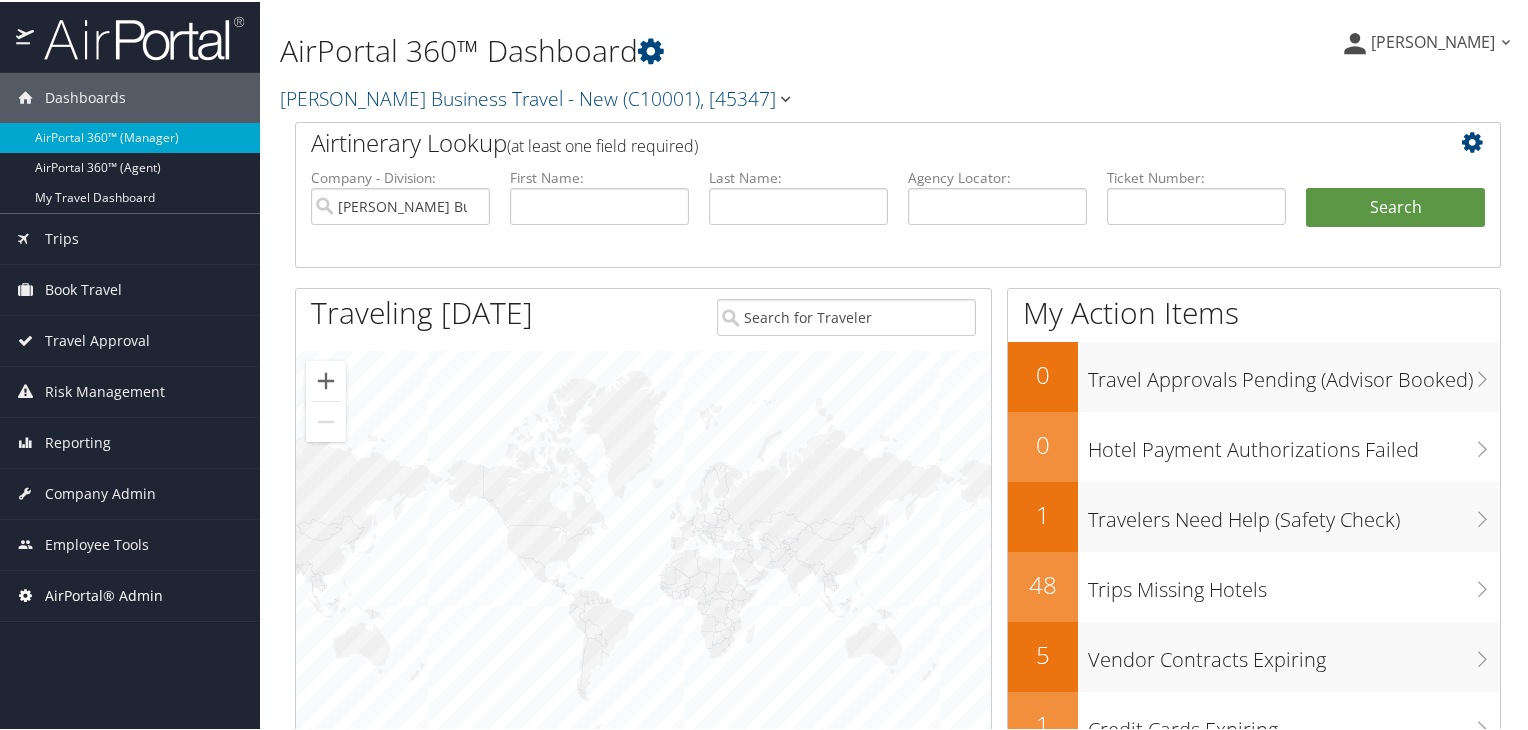 click on "AirPortal® Admin" at bounding box center (104, 594) 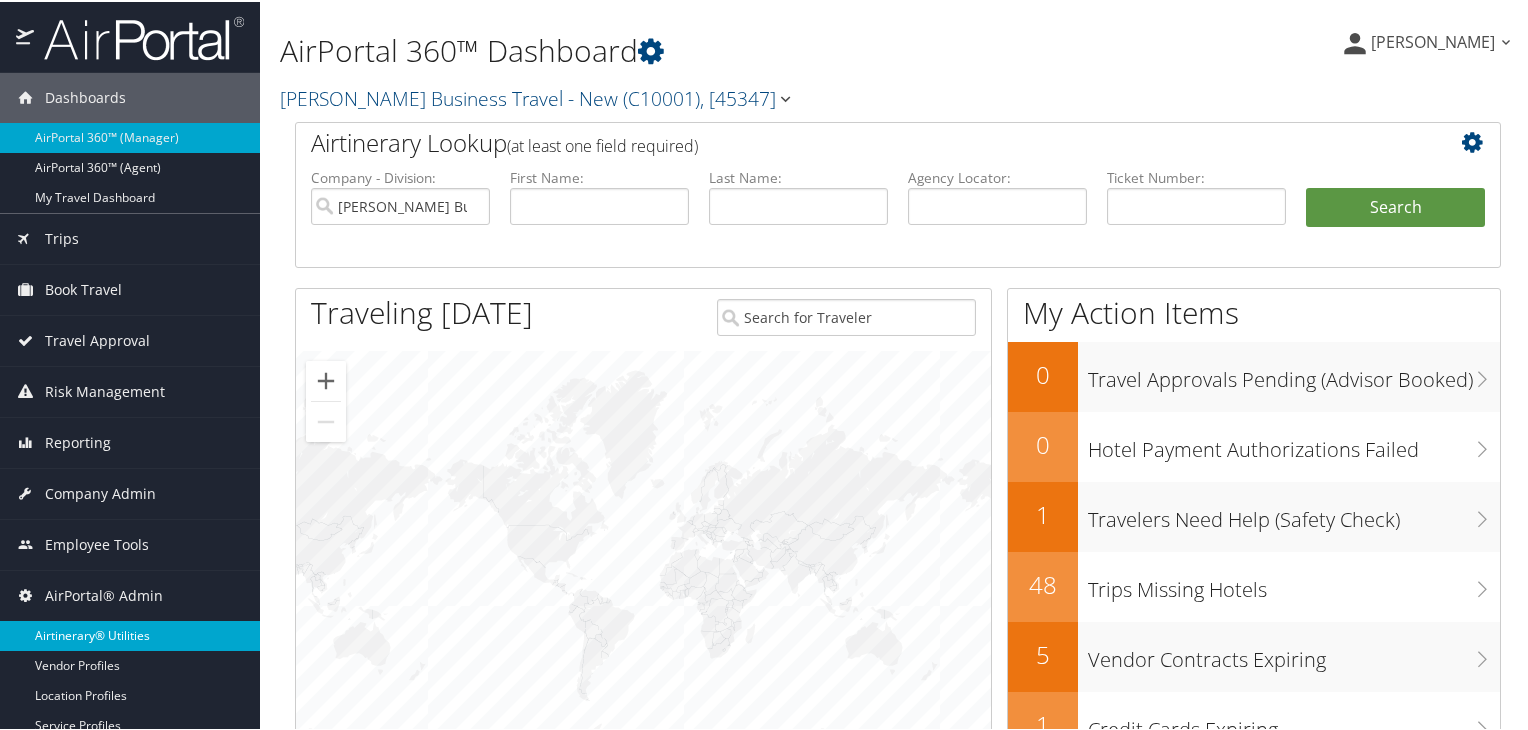 click on "Airtinerary® Utilities" at bounding box center [130, 634] 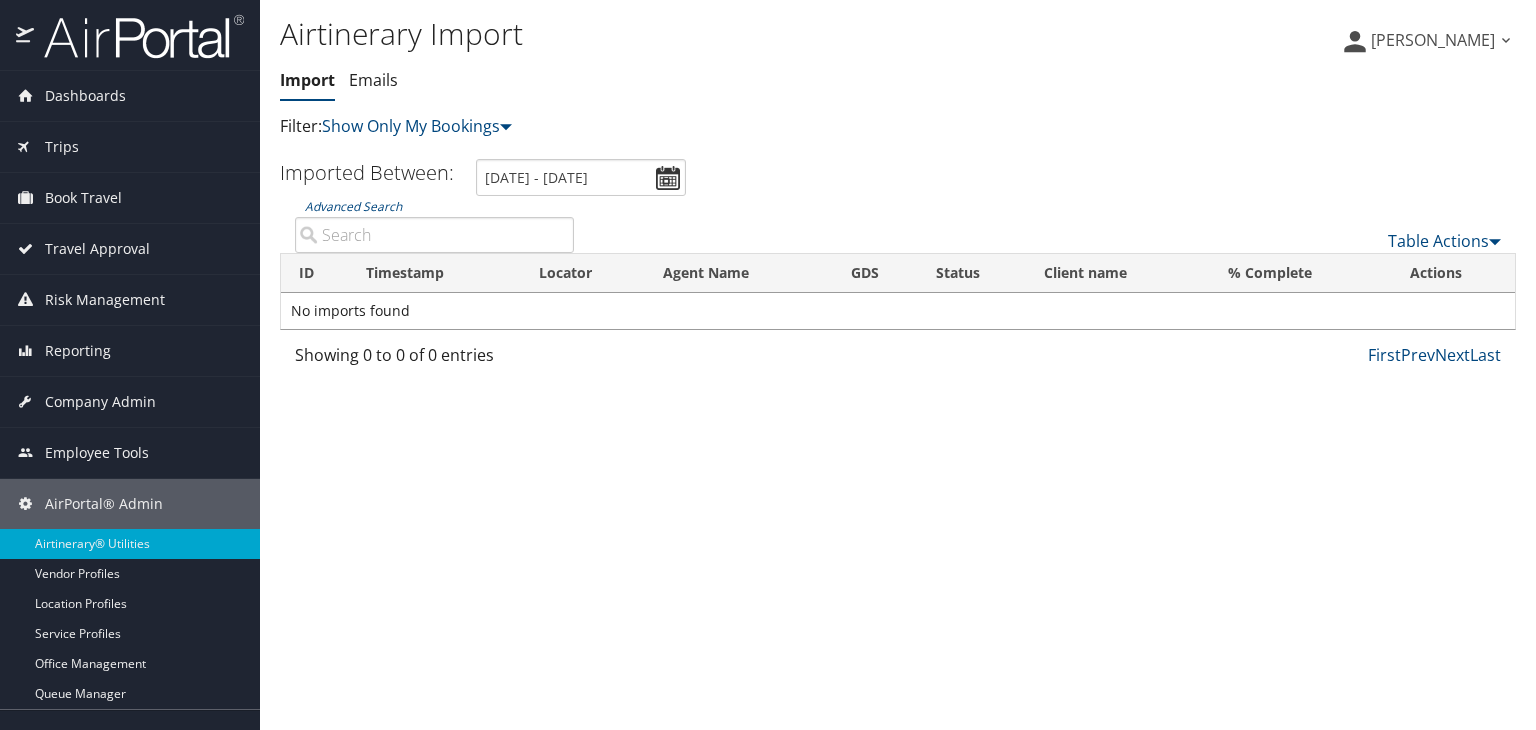 scroll, scrollTop: 0, scrollLeft: 0, axis: both 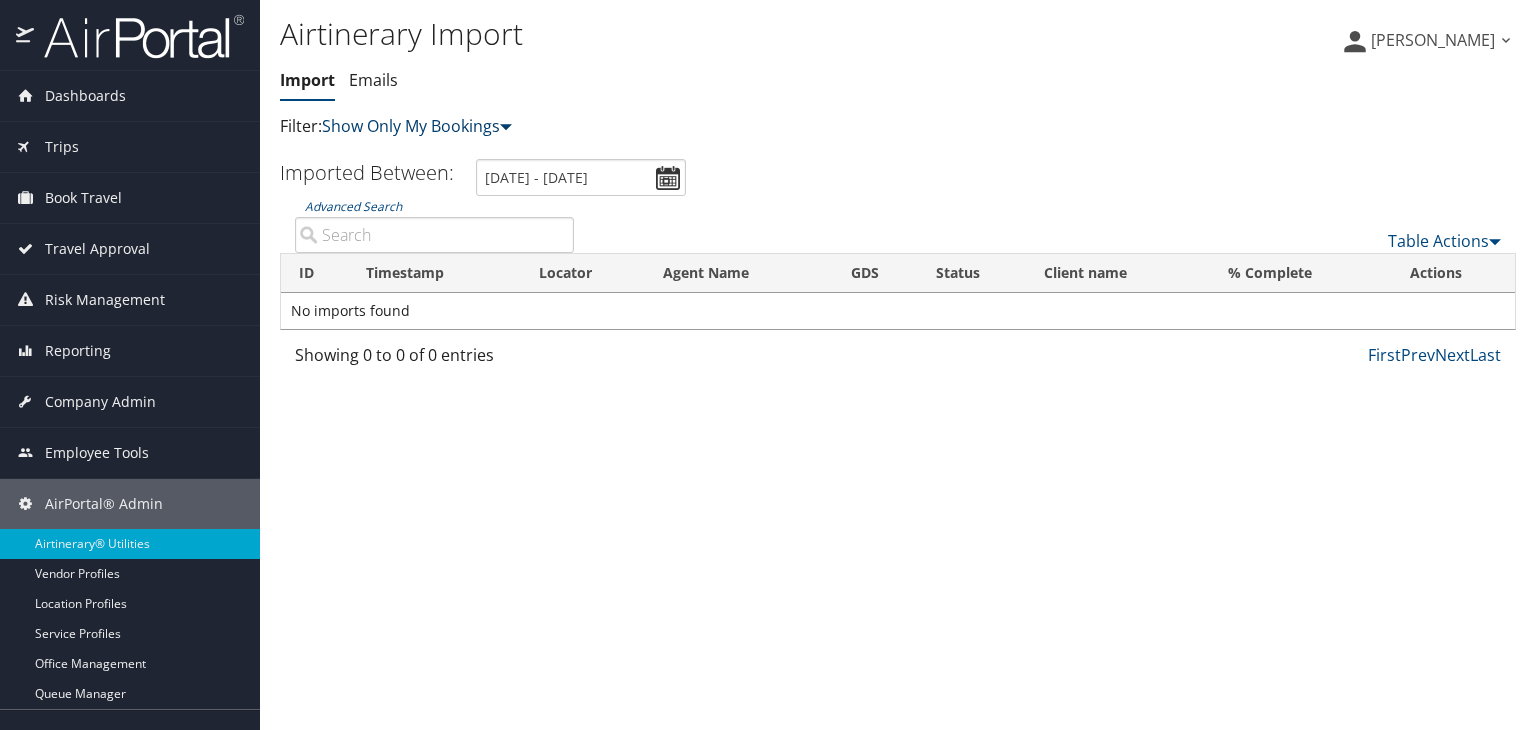 click on "Show Only My Bookings" at bounding box center (417, 126) 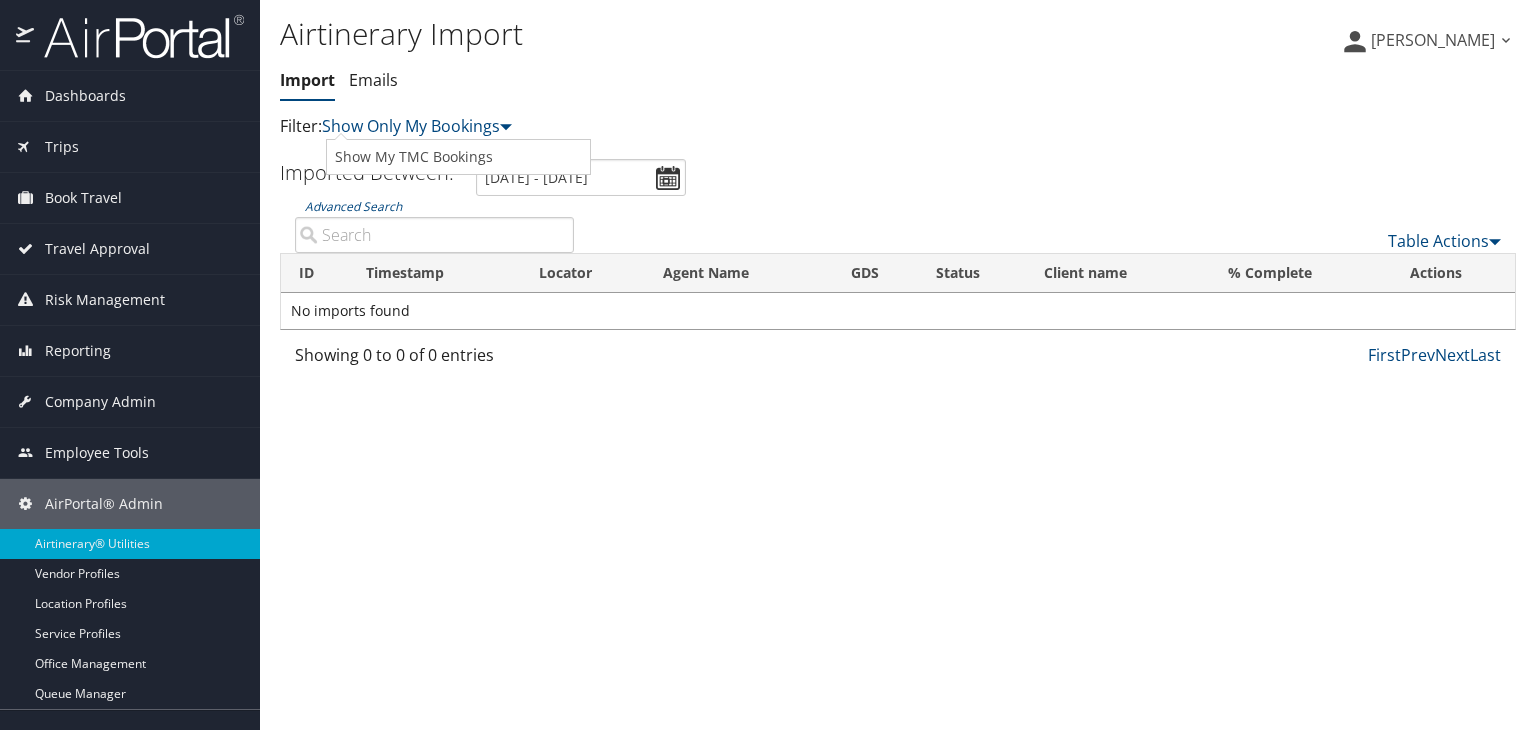 click on "Show My TMC Bookings" at bounding box center [458, 157] 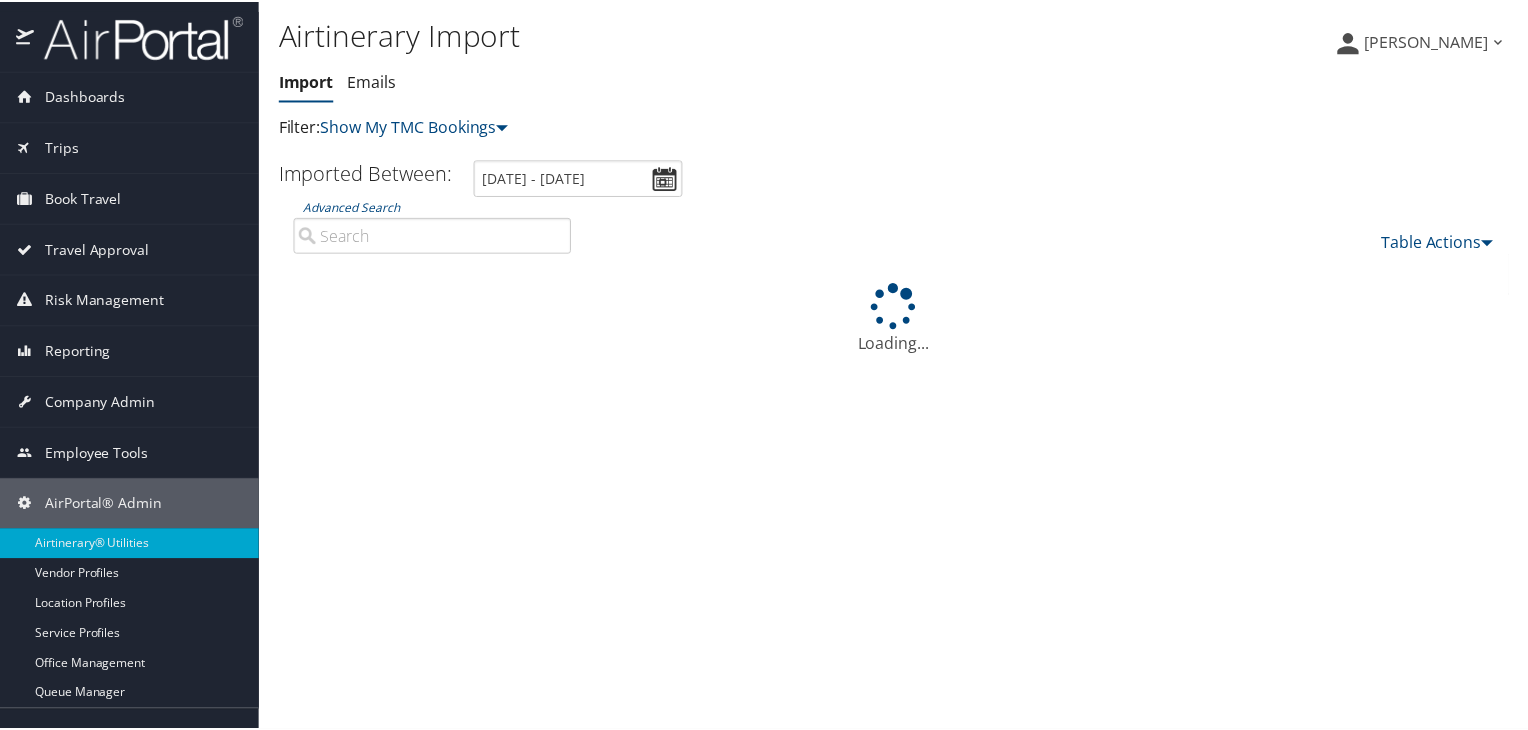 scroll, scrollTop: 0, scrollLeft: 0, axis: both 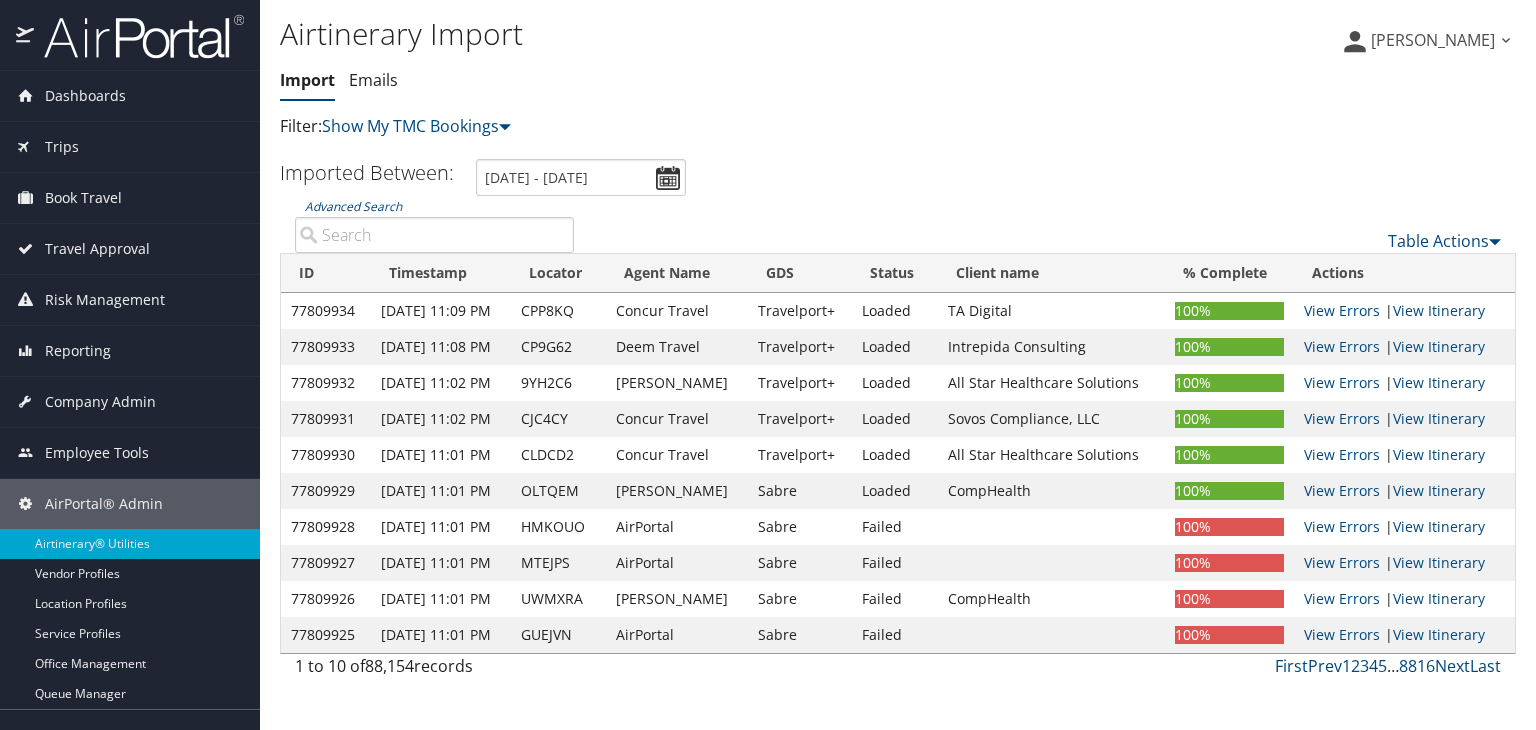 click on "Advanced Search" at bounding box center (434, 235) 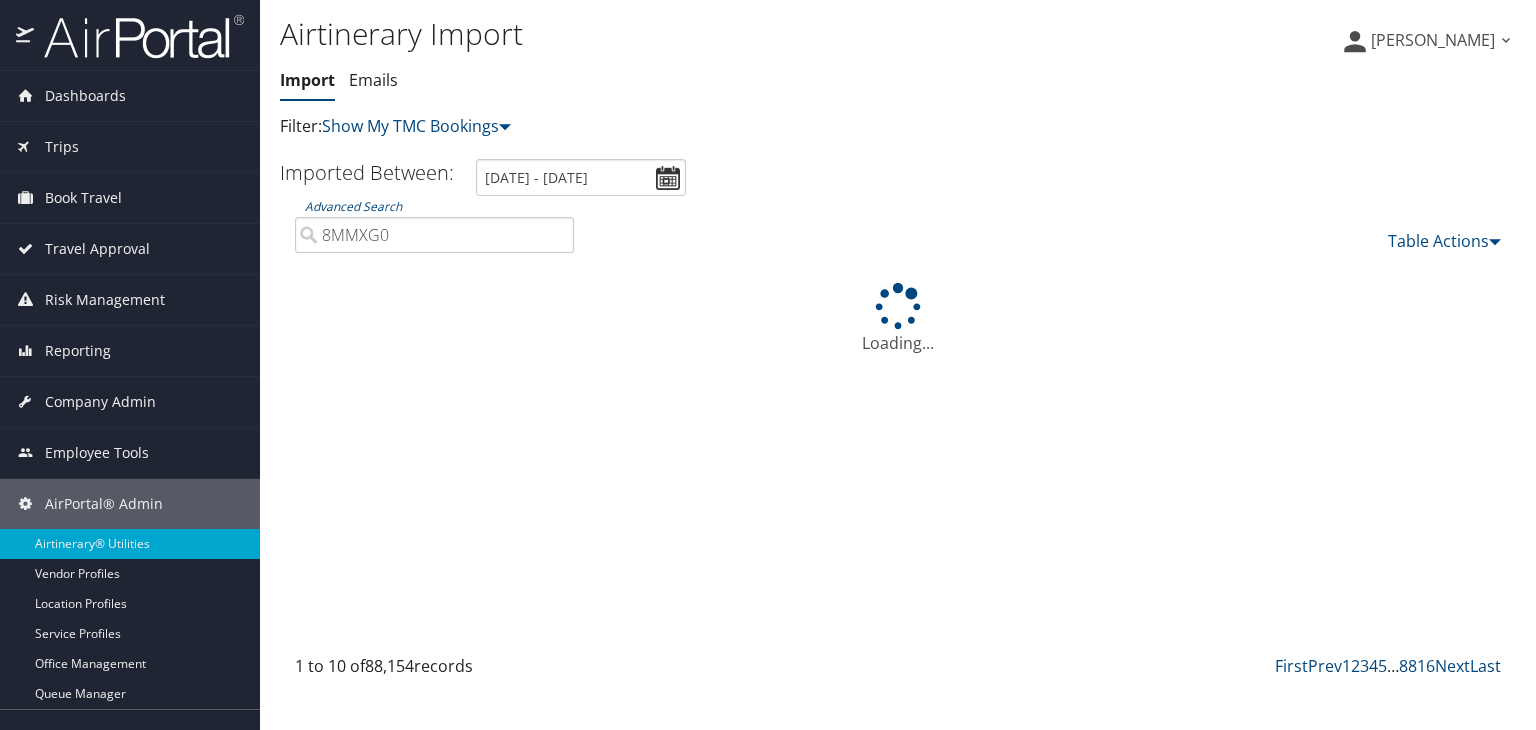 drag, startPoint x: 376, startPoint y: 241, endPoint x: 315, endPoint y: 246, distance: 61.204575 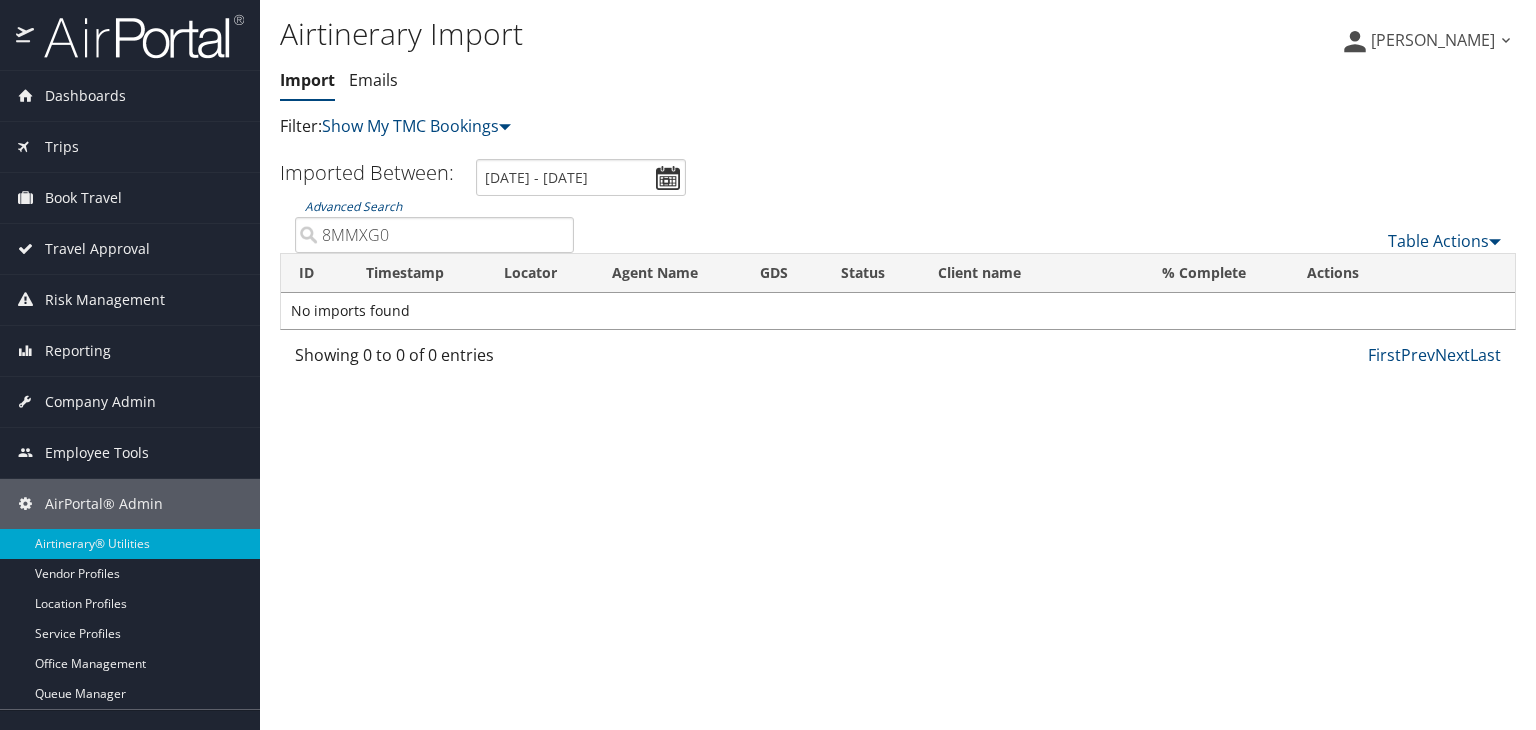 type on "8MMXG0" 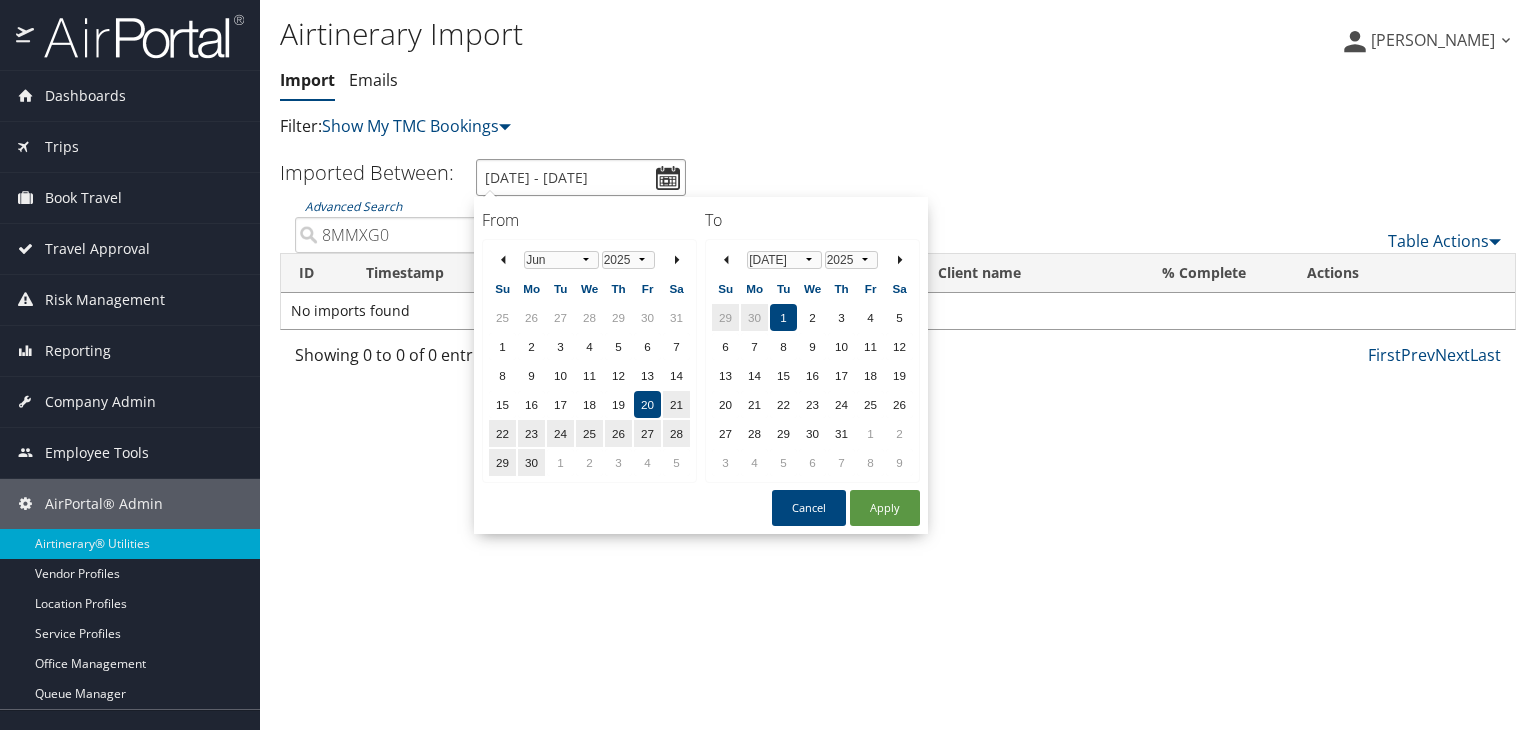 click on "6/20/2025 - 7/1/2025" at bounding box center [581, 177] 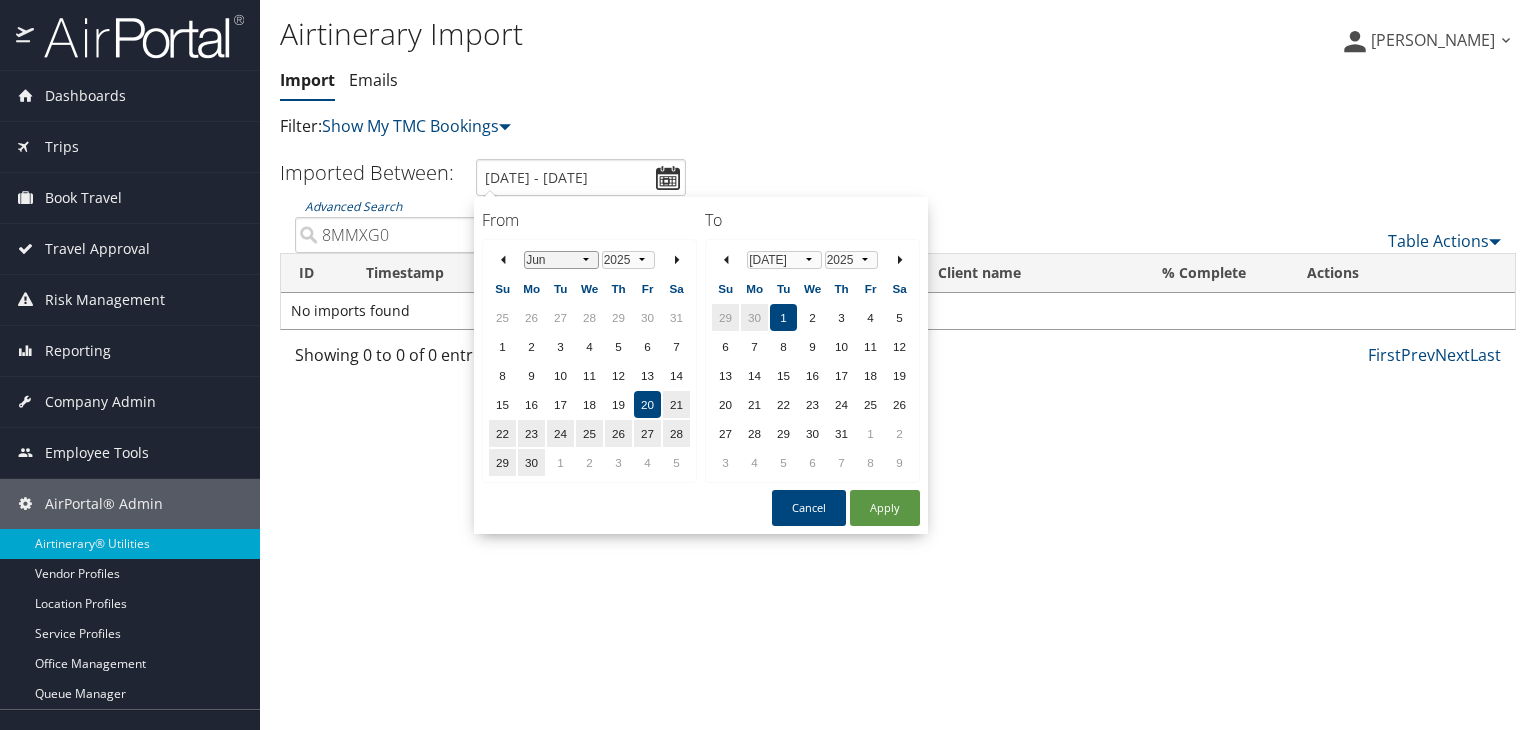 click on "Jan Feb Mar Apr May Jun Jul Aug Sep Oct Nov Dec" at bounding box center (561, 260) 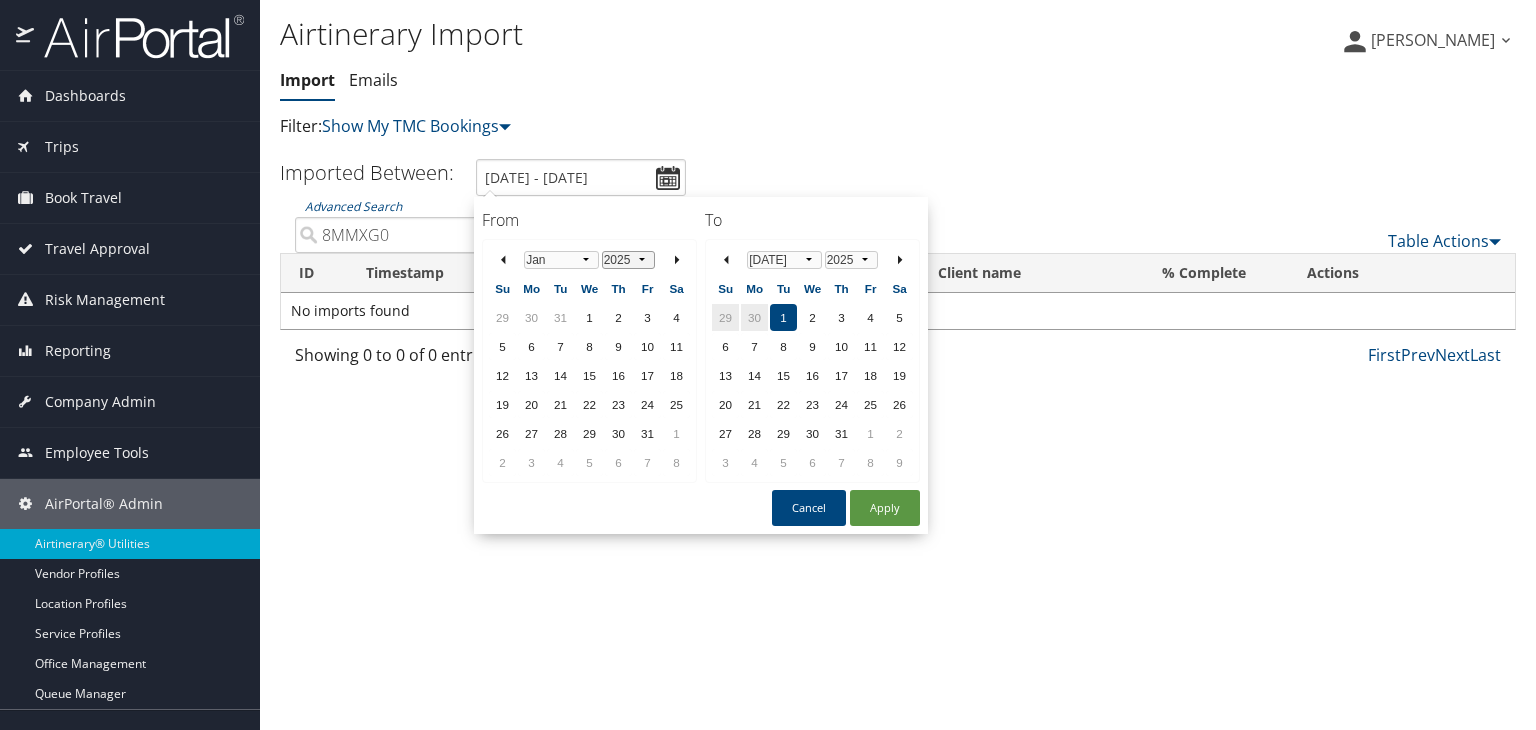 click on "1975 1976 1977 1978 1979 1980 1981 1982 1983 1984 1985 1986 1987 1988 1989 1990 1991 1992 1993 1994 1995 1996 1997 1998 1999 2000 2001 2002 2003 2004 2005 2006 2007 2008 2009 2010 2011 2012 2013 2014 2015 2016 2017 2018 2019 2020 2021 2022 2023 2024 2025 2026 2027 2028 2029 2030" at bounding box center [628, 260] 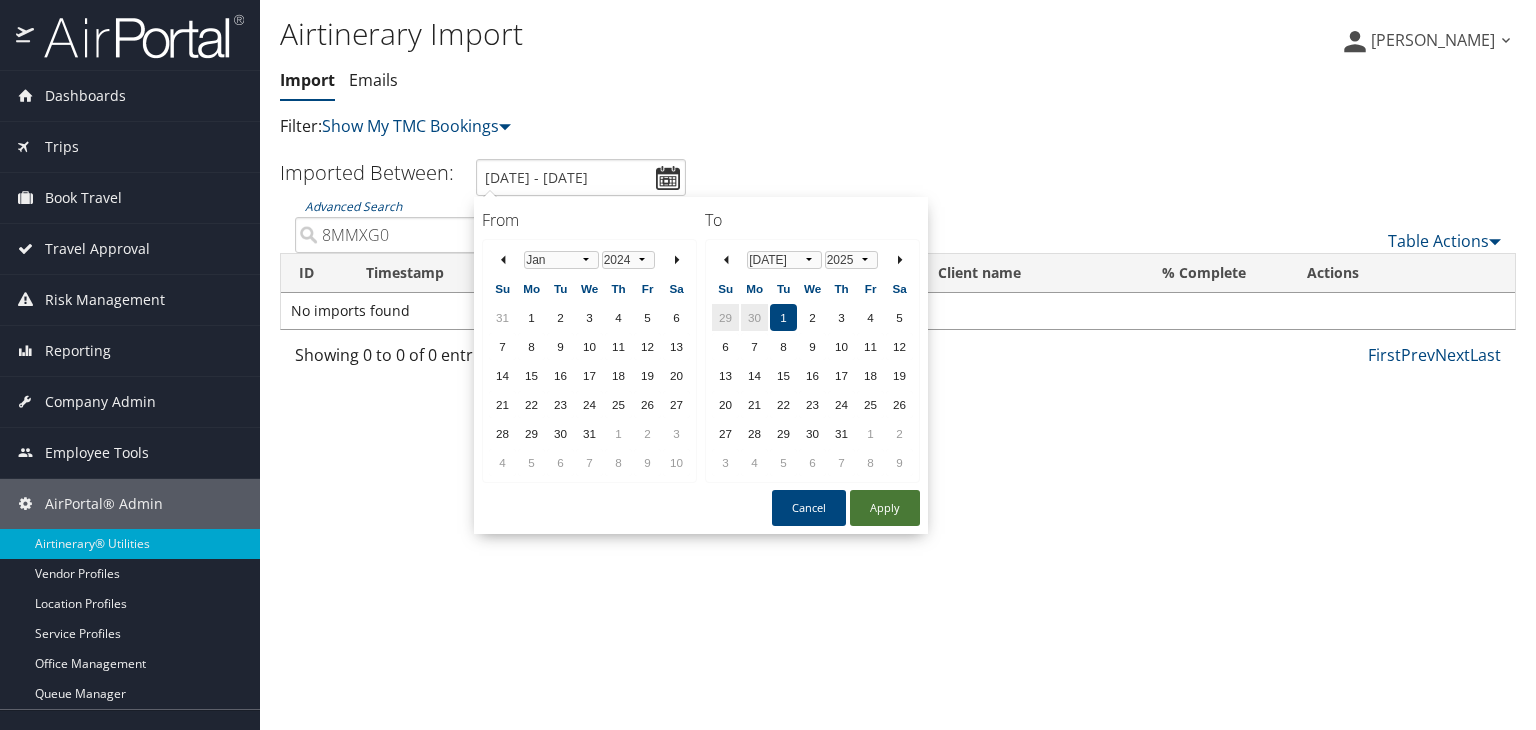 click on "Apply" at bounding box center [885, 508] 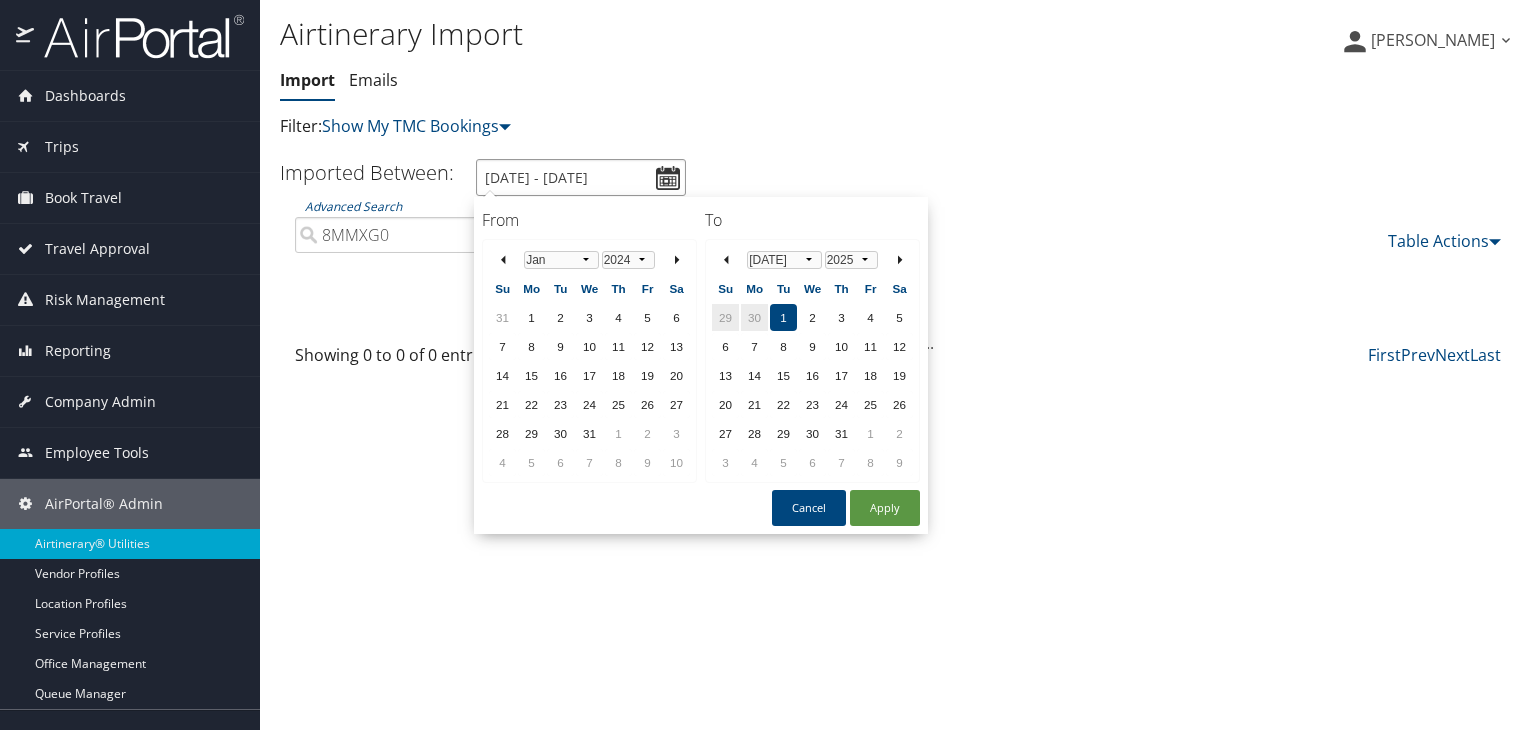 click on "6/20/2025 - 7/1/2025" at bounding box center (581, 177) 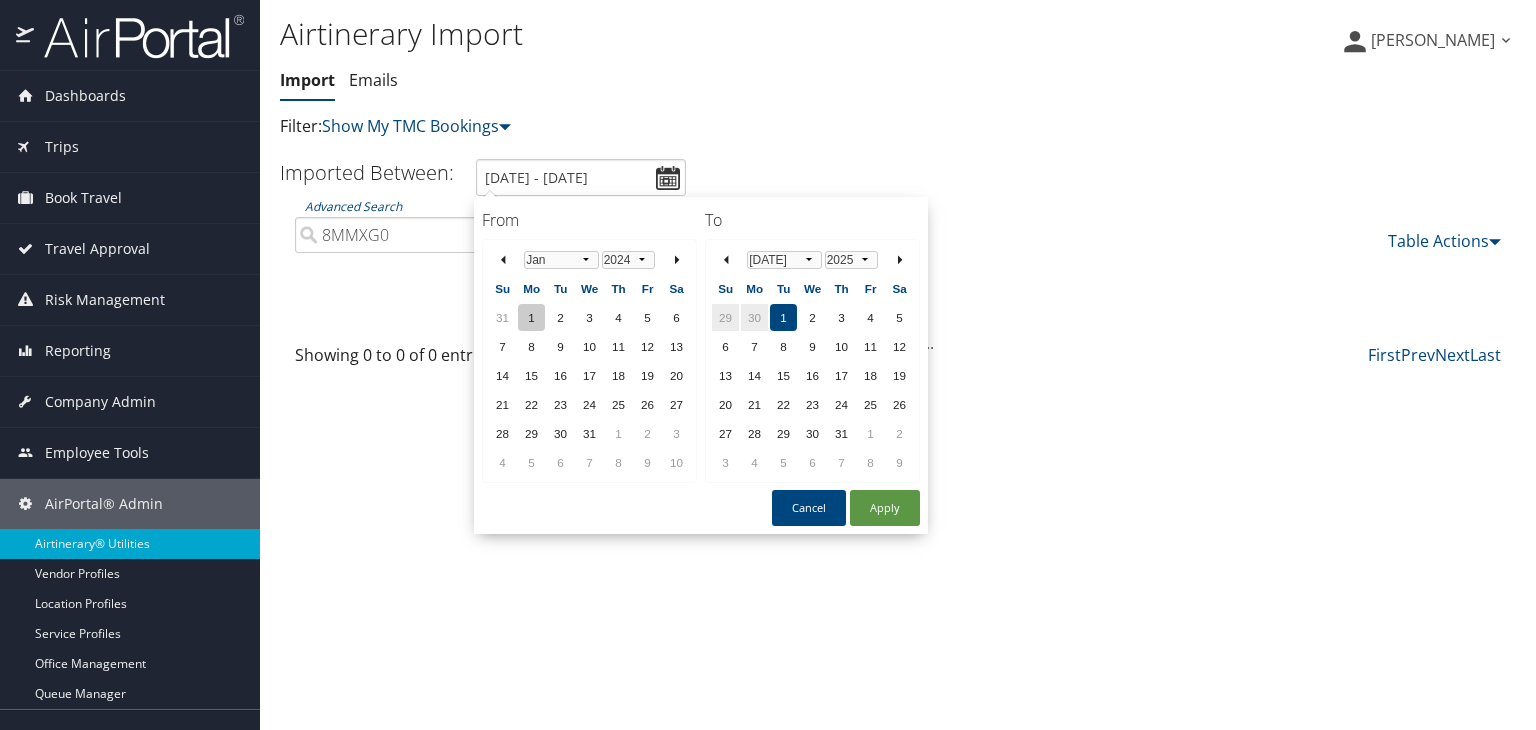 click on "1" at bounding box center [531, 317] 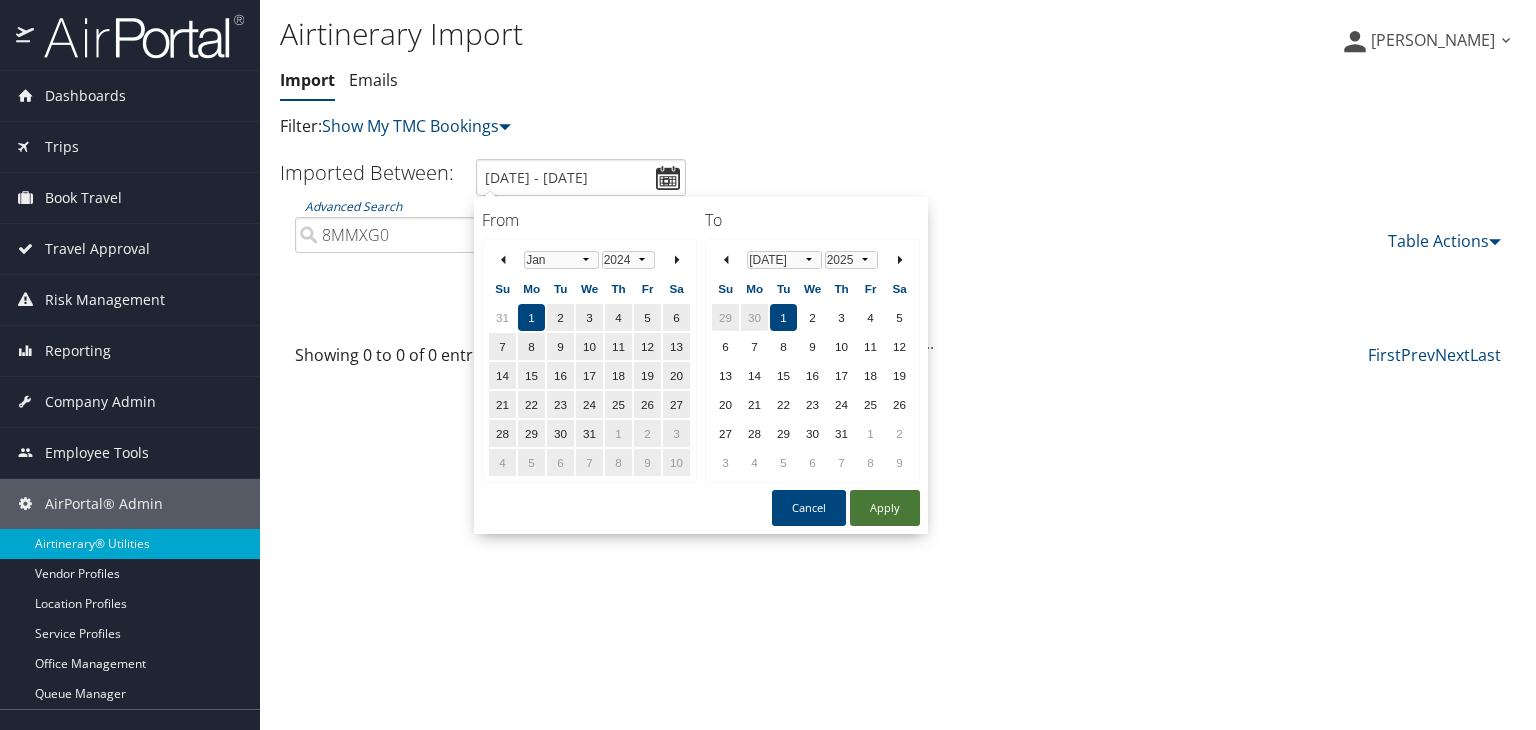 click on "Apply" at bounding box center (885, 508) 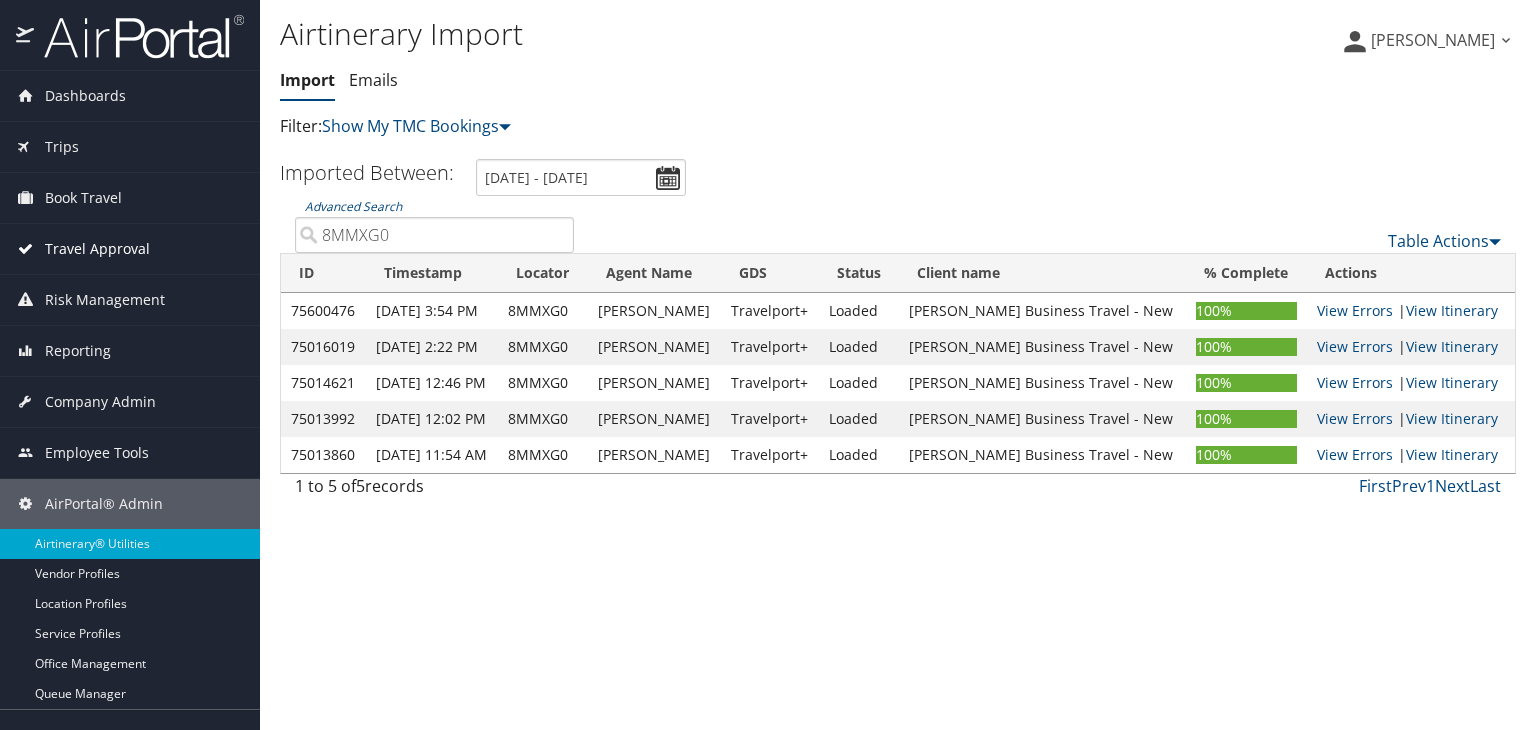 drag, startPoint x: 400, startPoint y: 223, endPoint x: 227, endPoint y: 227, distance: 173.04623 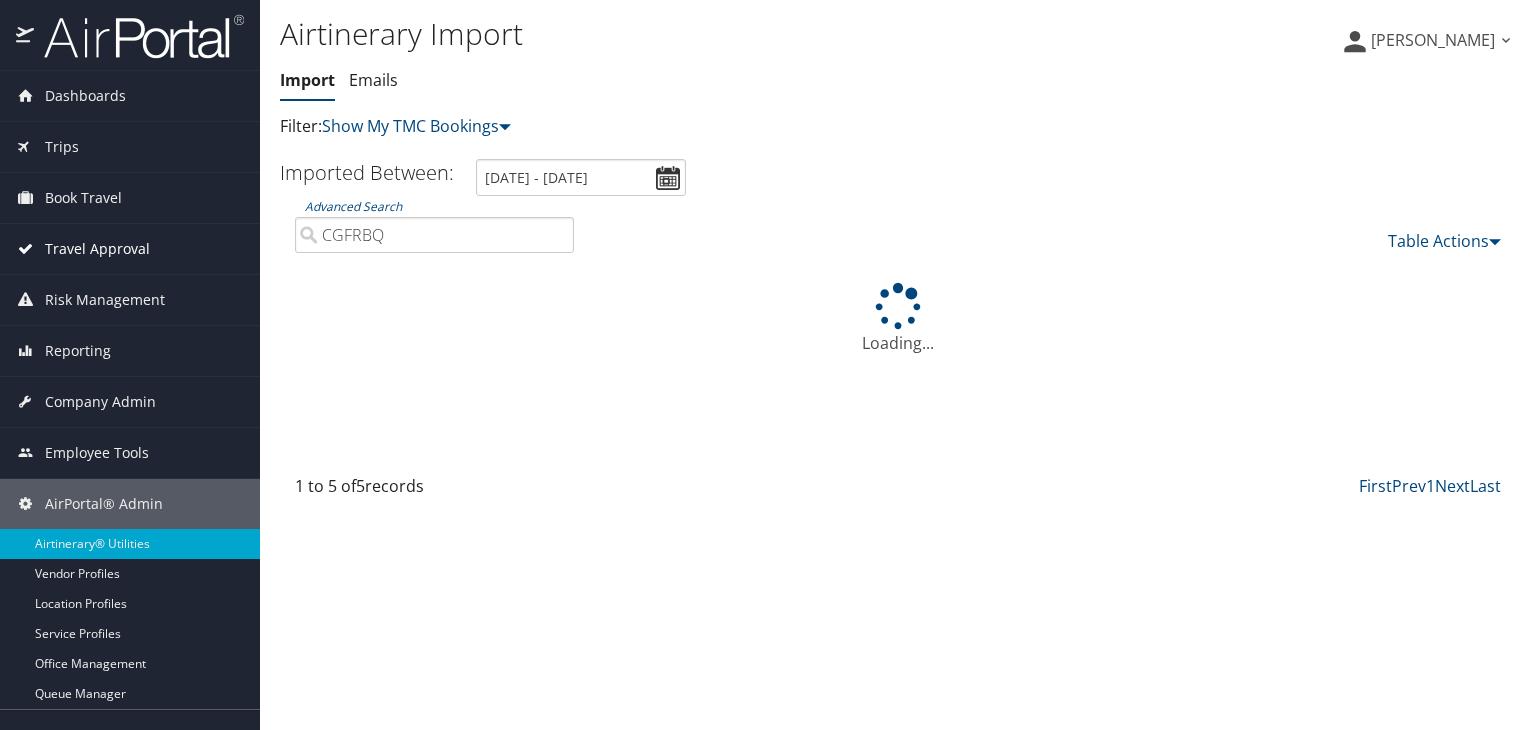 type on "CGFRBQ" 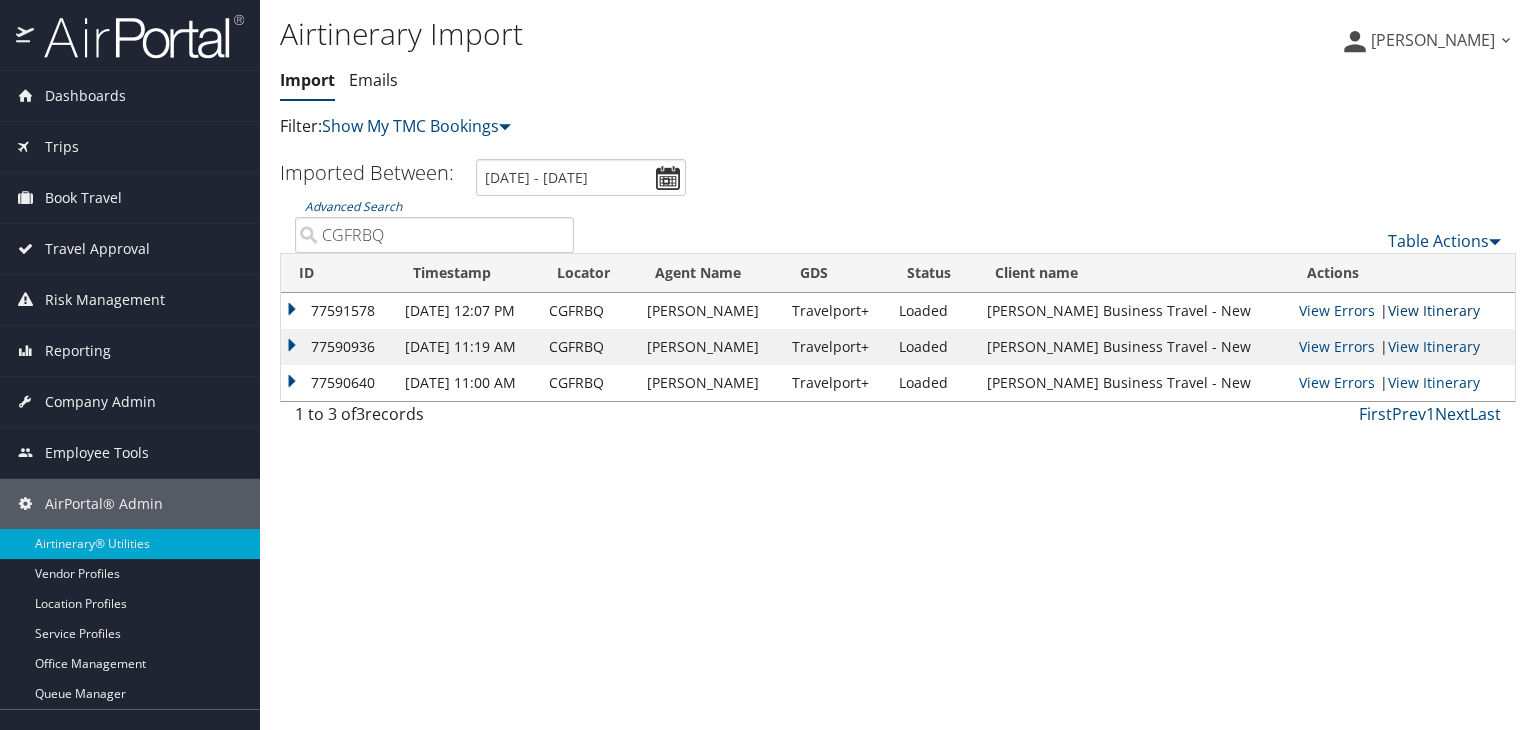 click on "View Itinerary" at bounding box center [1434, 310] 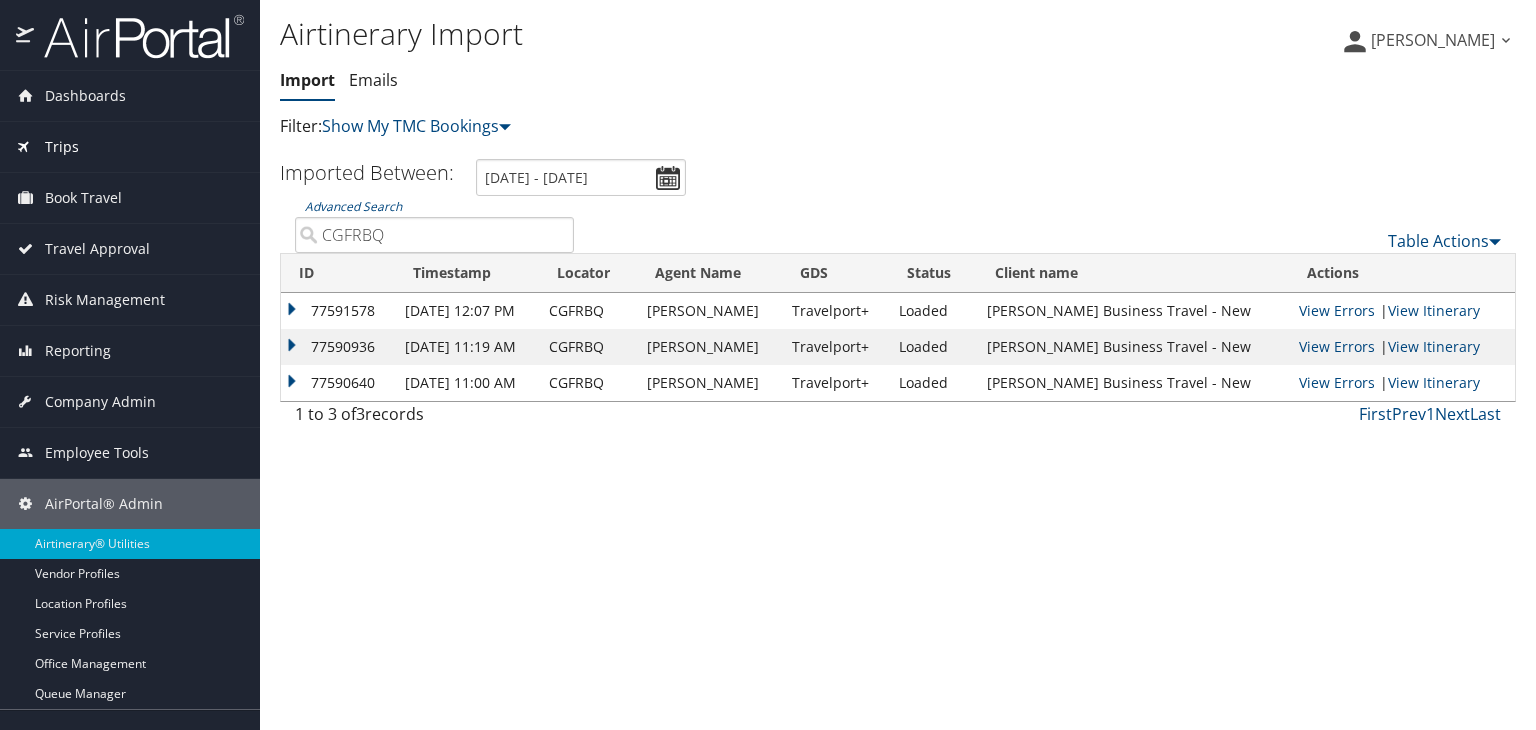 click on "Trips" at bounding box center [62, 147] 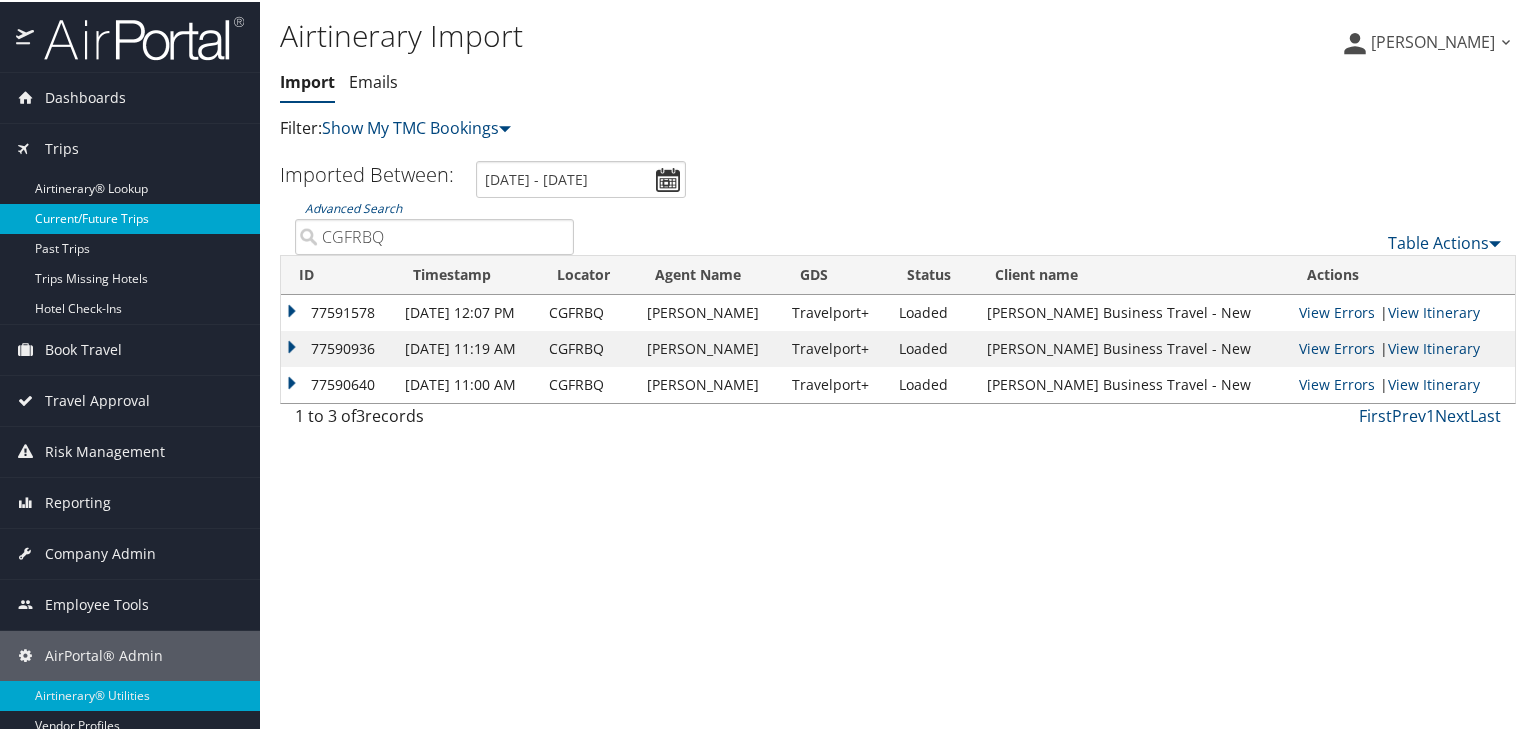 click on "Current/Future Trips" at bounding box center (130, 217) 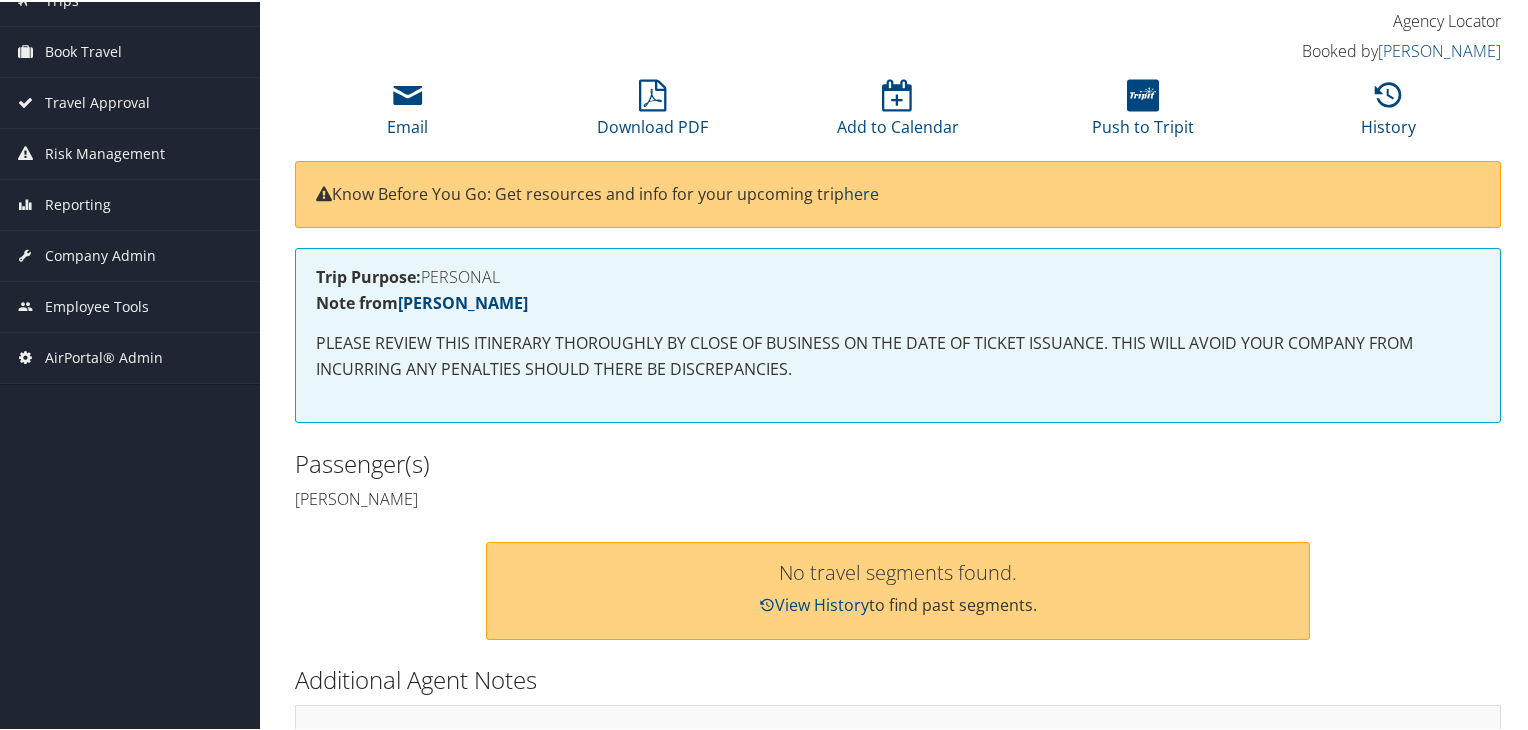 scroll, scrollTop: 48, scrollLeft: 0, axis: vertical 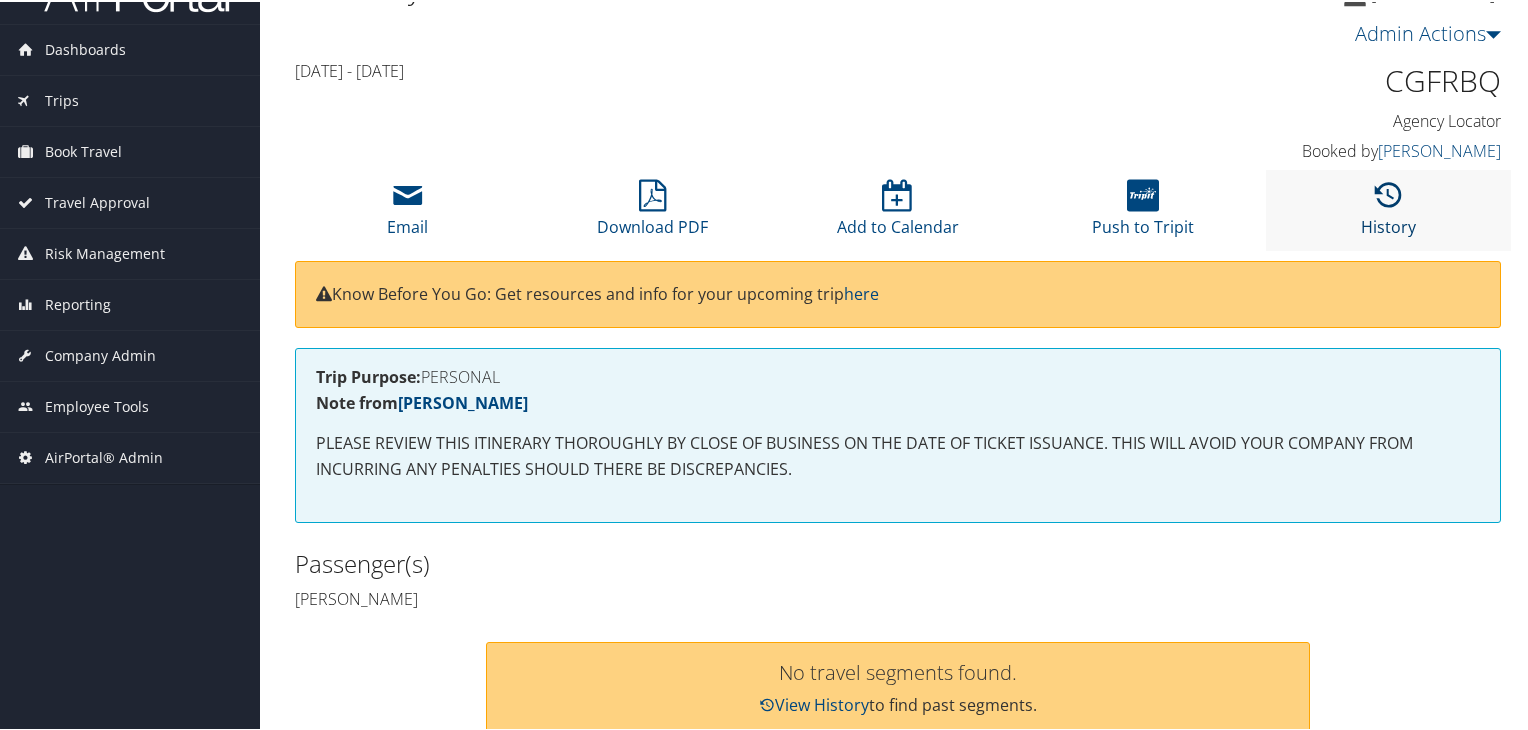 click at bounding box center [1388, 194] 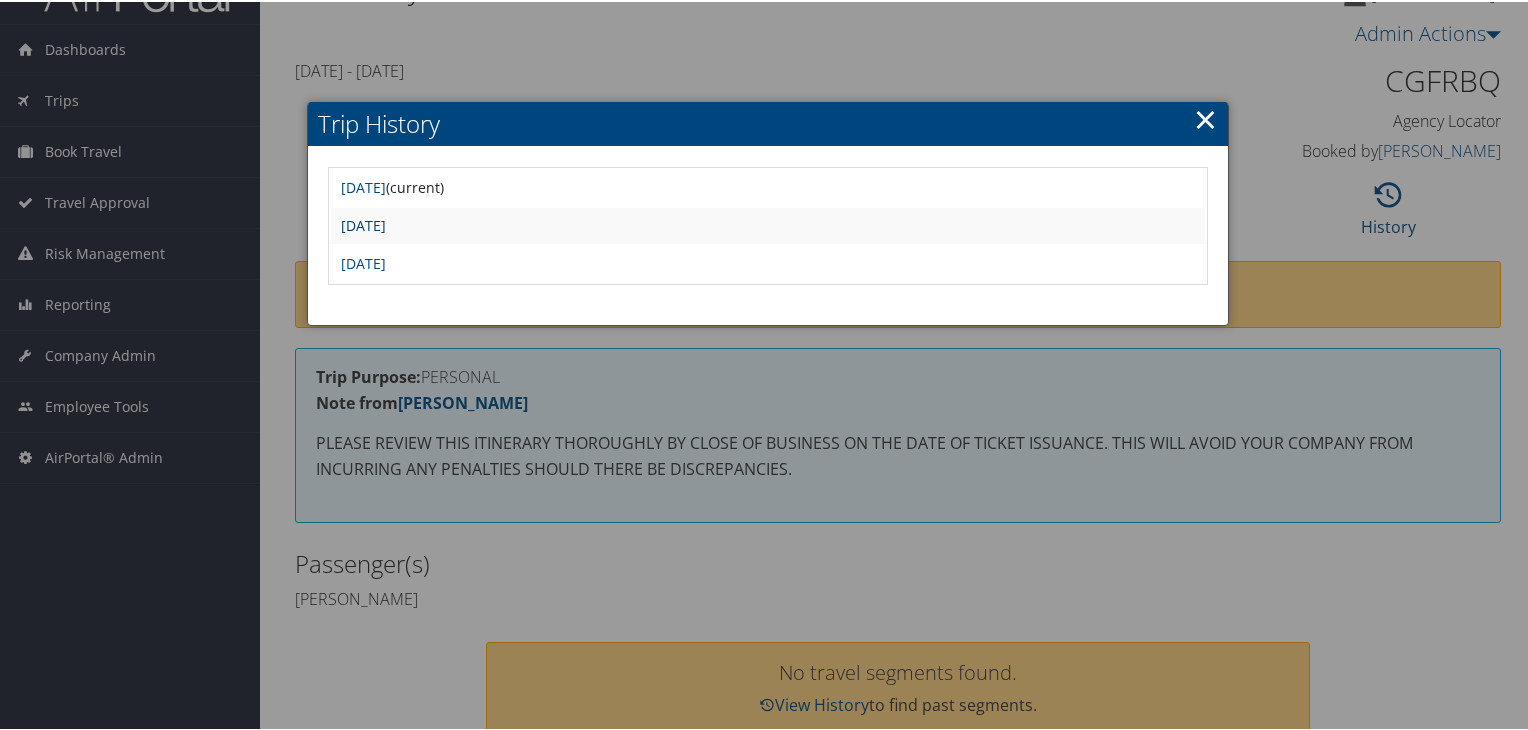 click on "Wed Jun 4 11:19:45 MDT 2025" at bounding box center (363, 223) 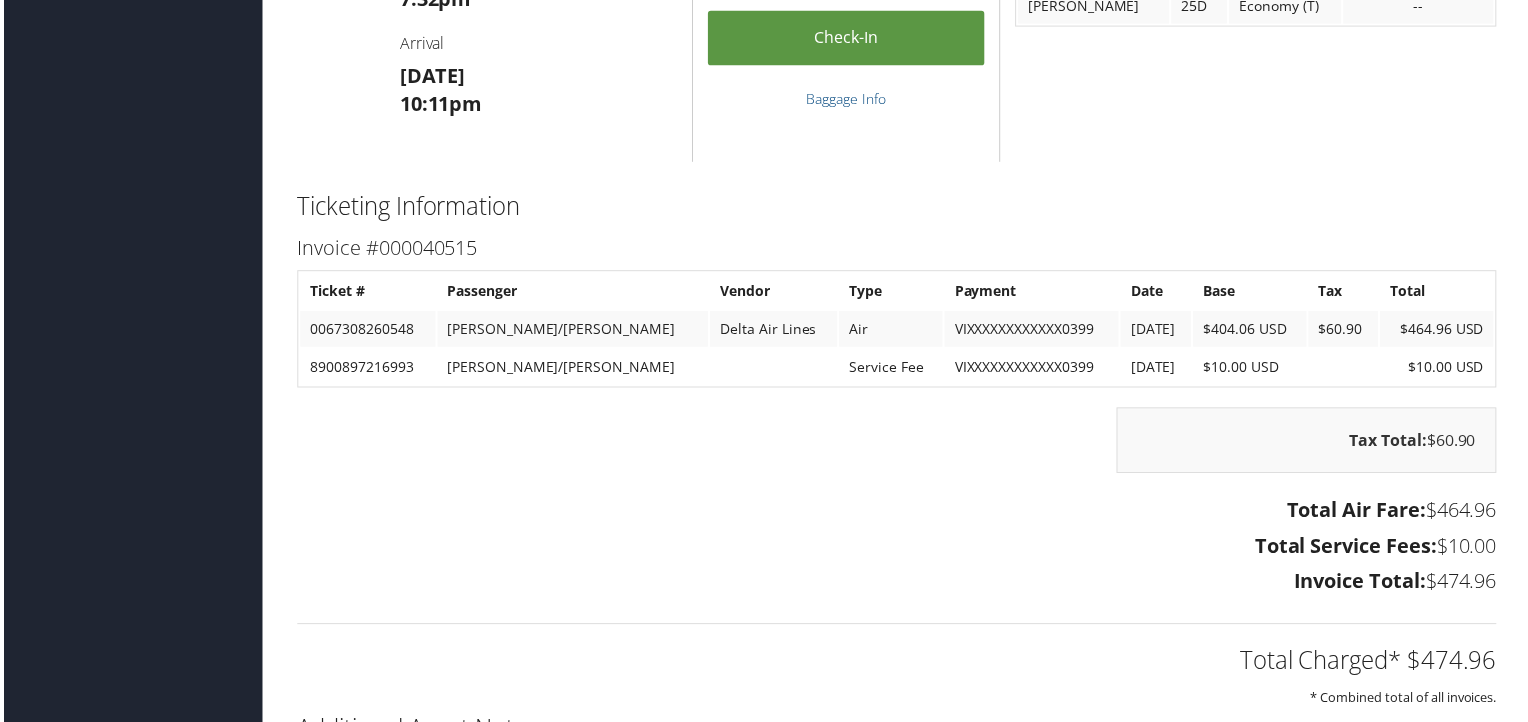 scroll, scrollTop: 1100, scrollLeft: 0, axis: vertical 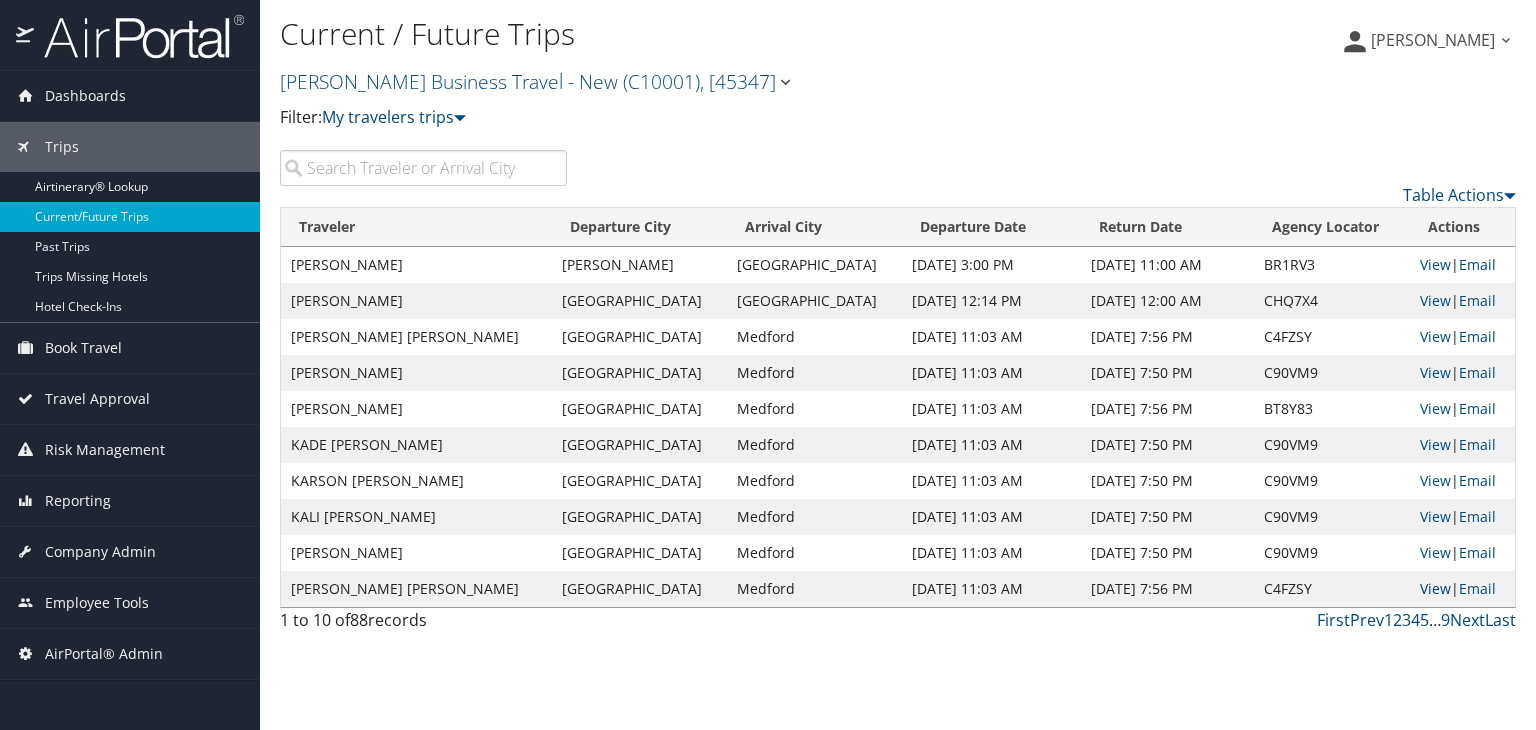click on "View" at bounding box center (1435, 588) 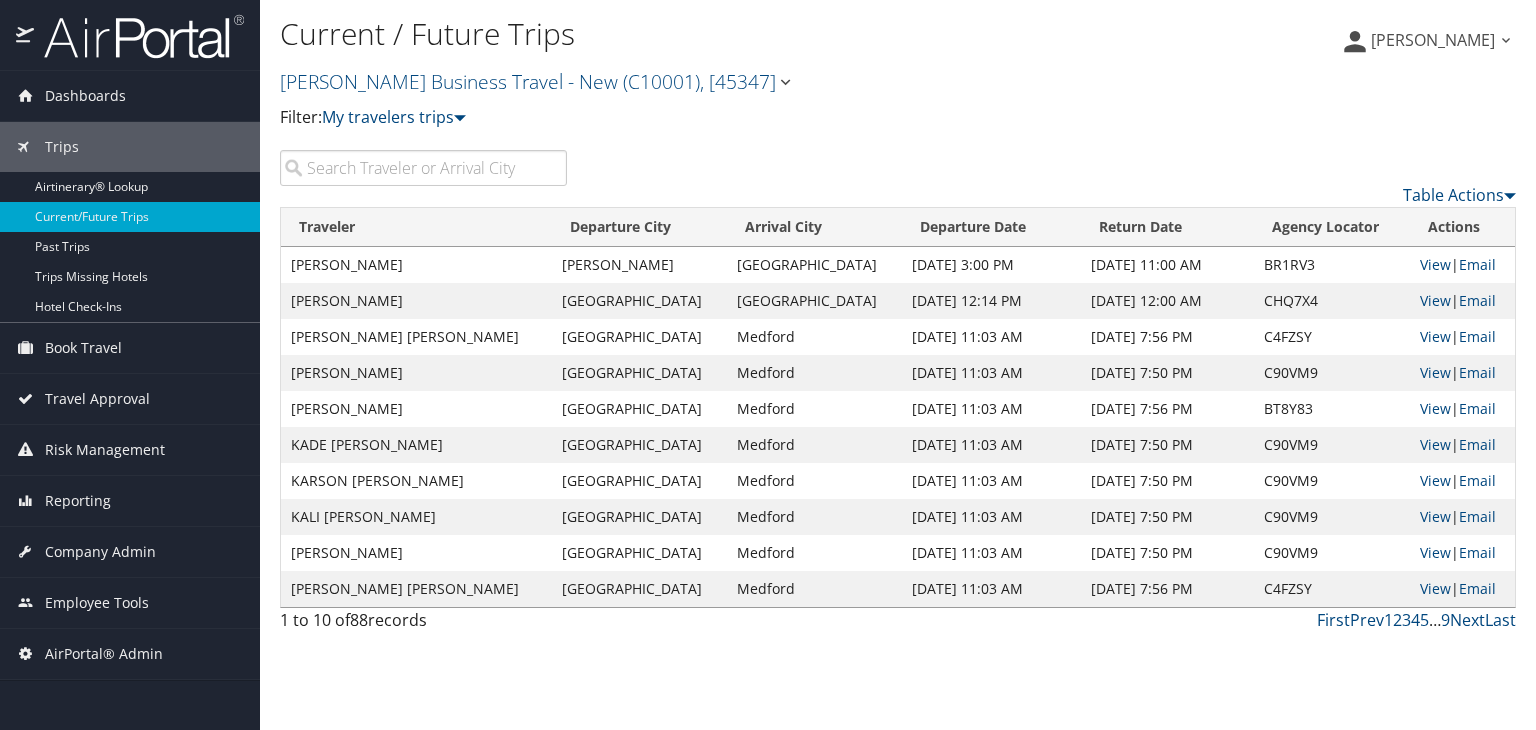 click at bounding box center (423, 168) 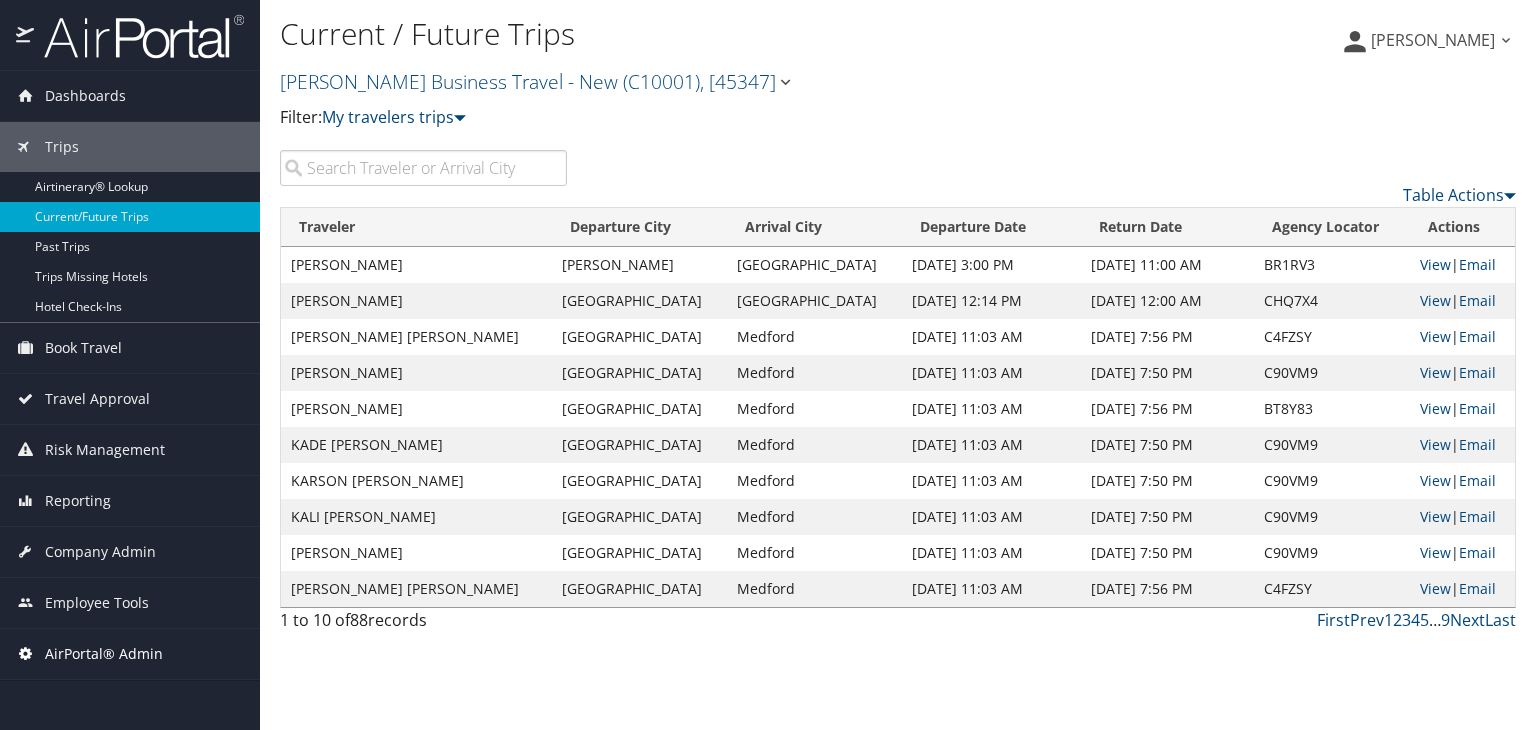 click on "AirPortal® Admin" at bounding box center [104, 654] 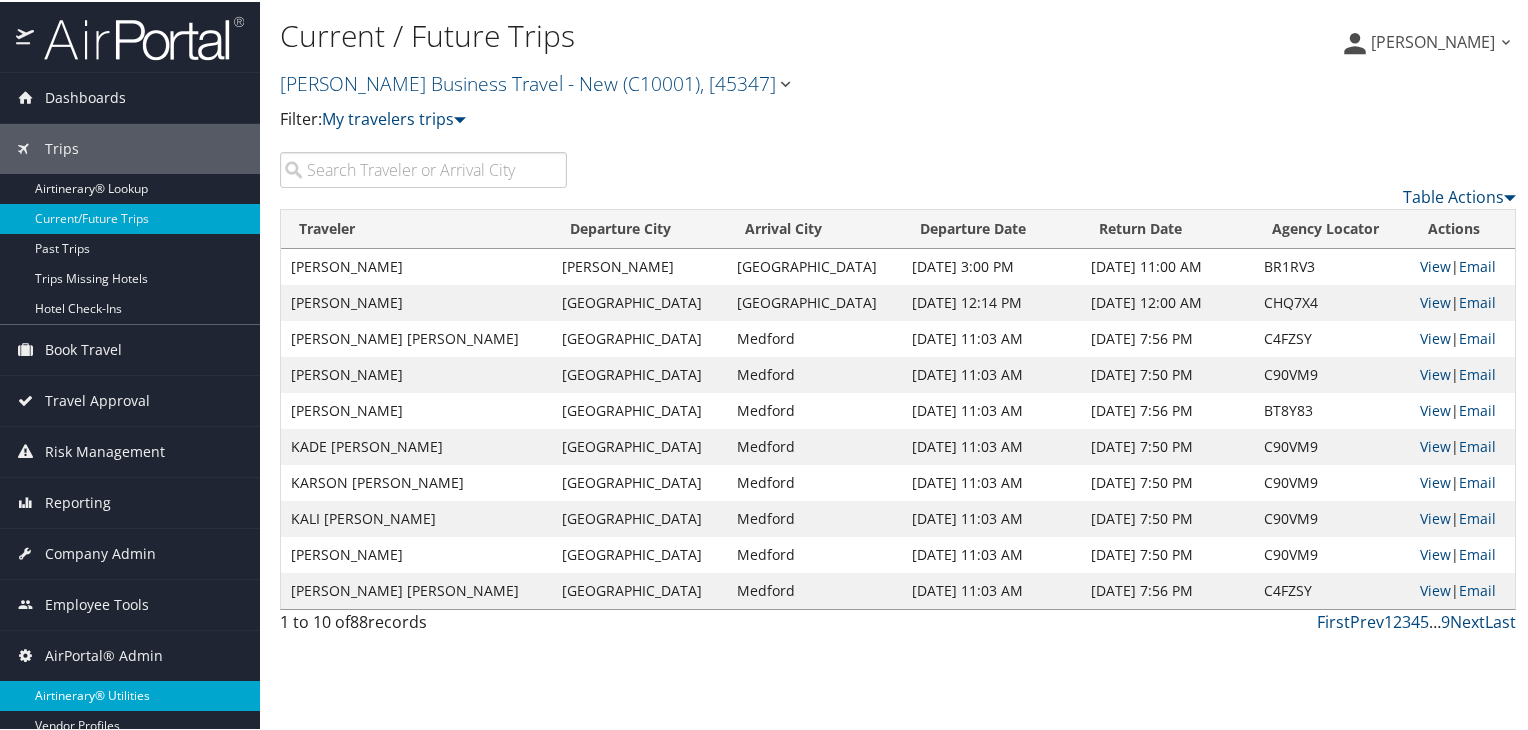 click on "Airtinerary® Utilities" at bounding box center (130, 694) 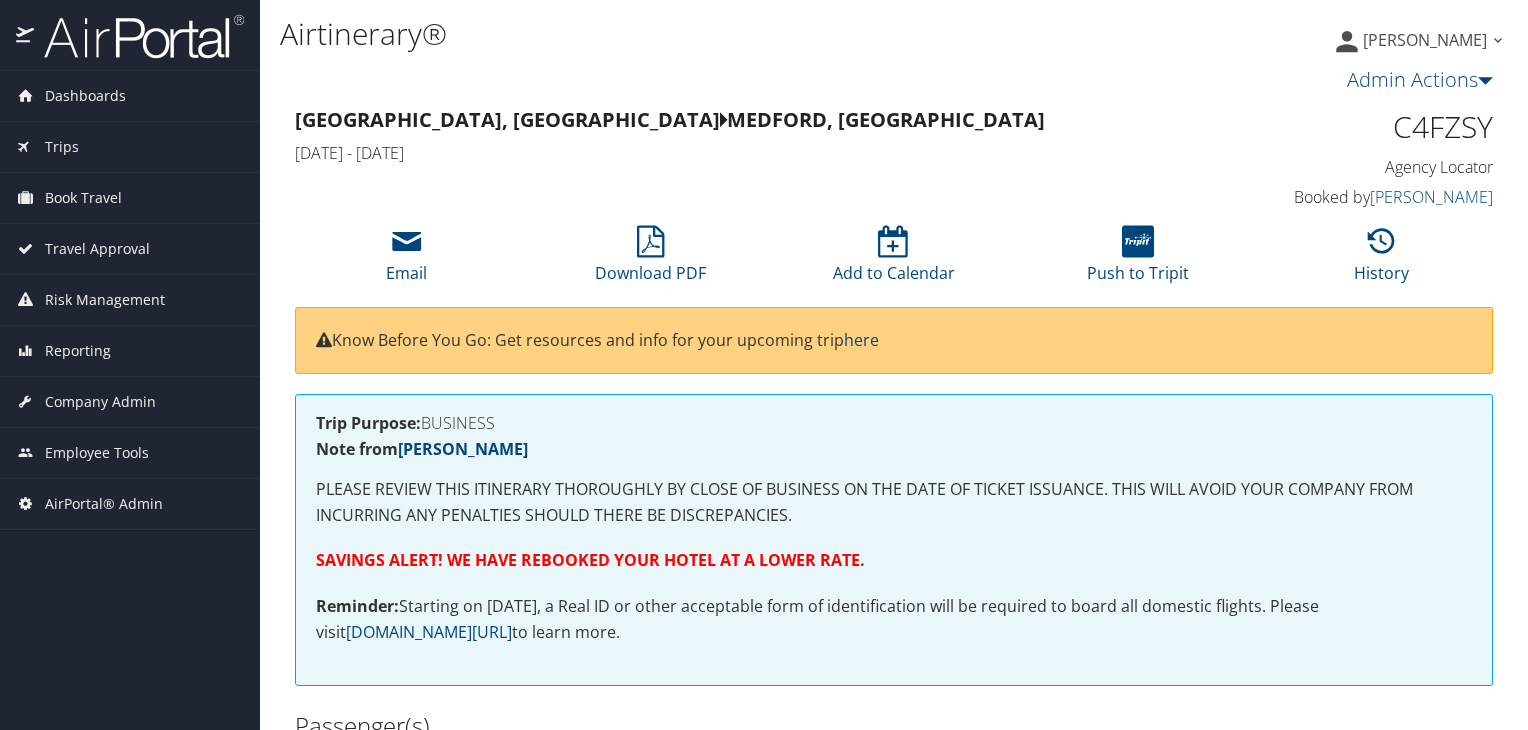 scroll, scrollTop: 0, scrollLeft: 0, axis: both 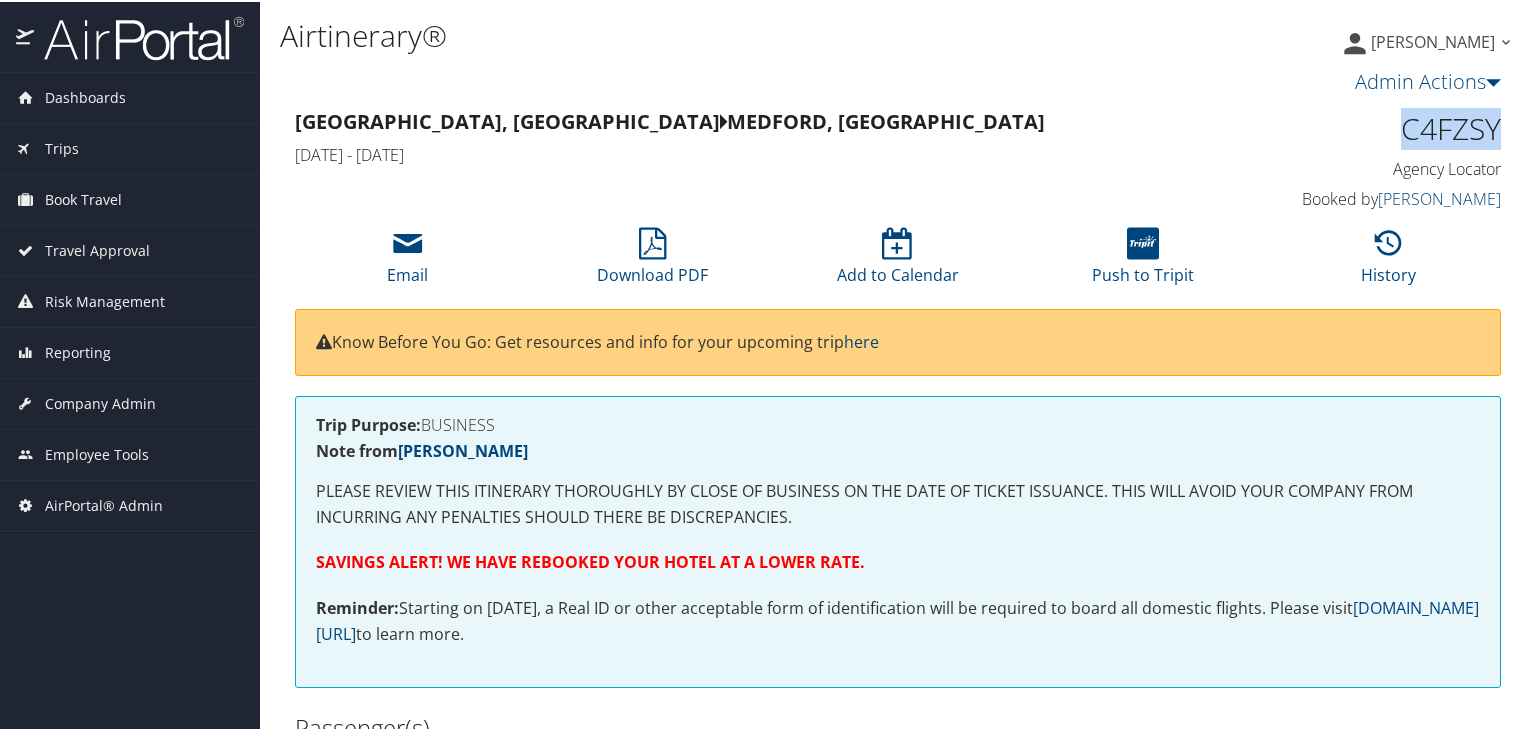 drag, startPoint x: 1499, startPoint y: 118, endPoint x: 1379, endPoint y: 146, distance: 123.22337 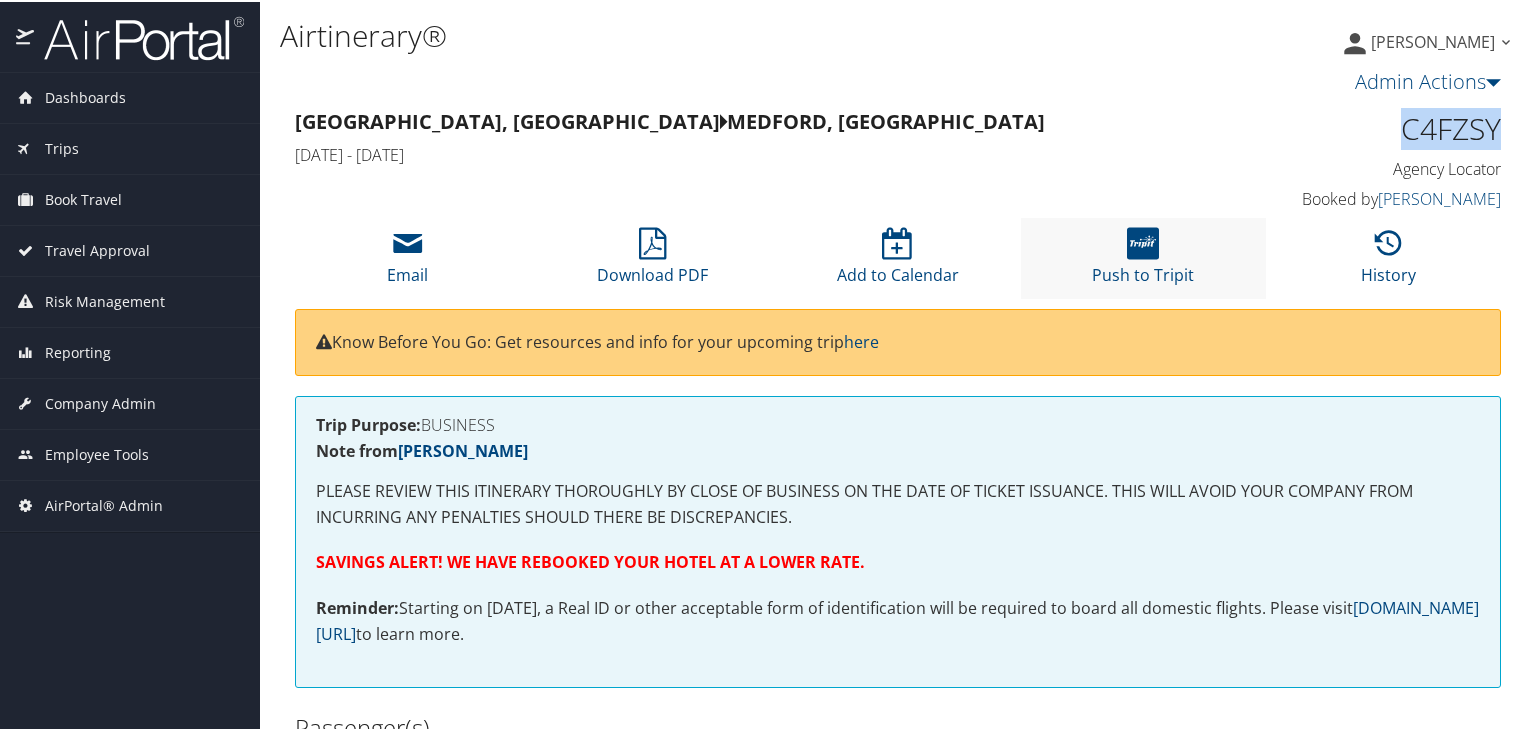 copy on "C4FZSY" 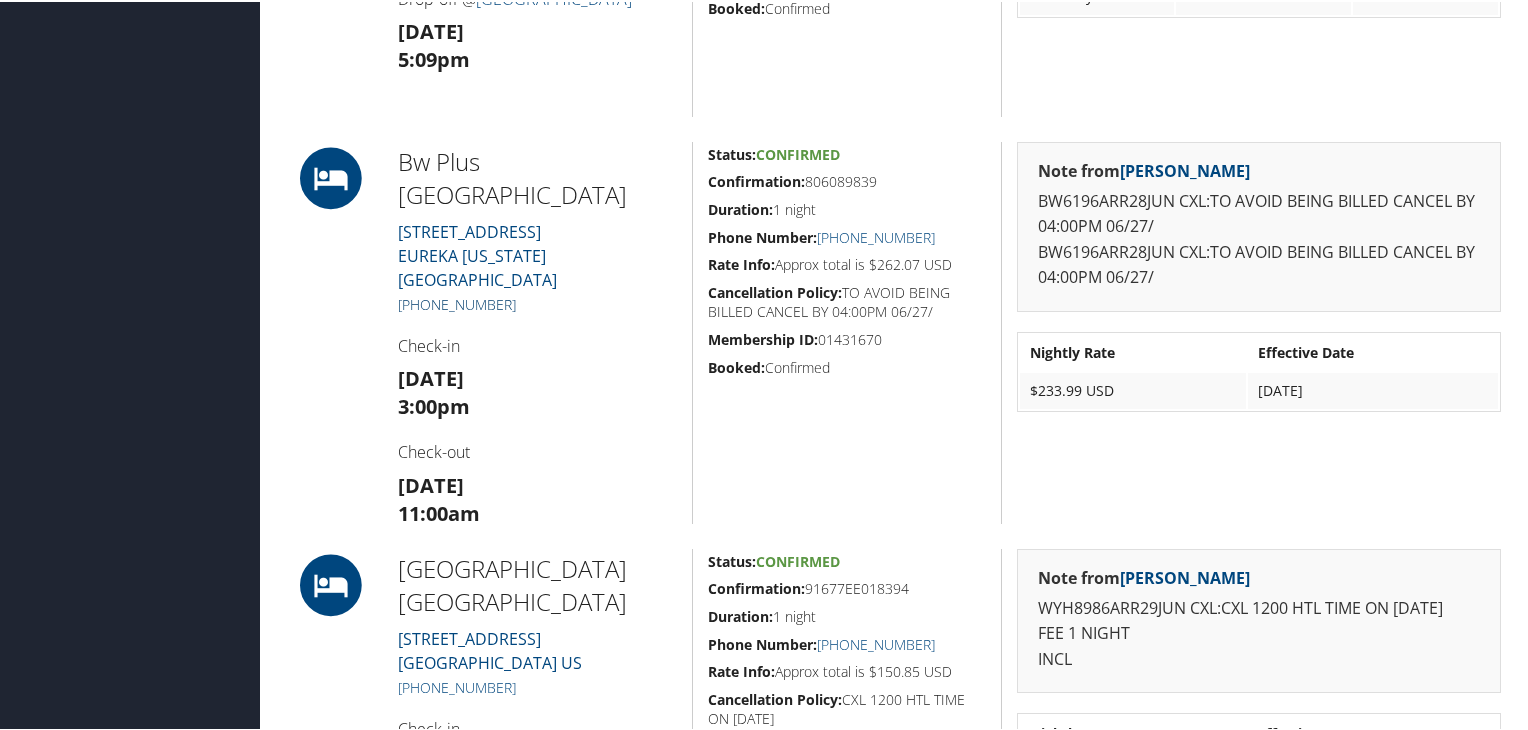 scroll, scrollTop: 1500, scrollLeft: 0, axis: vertical 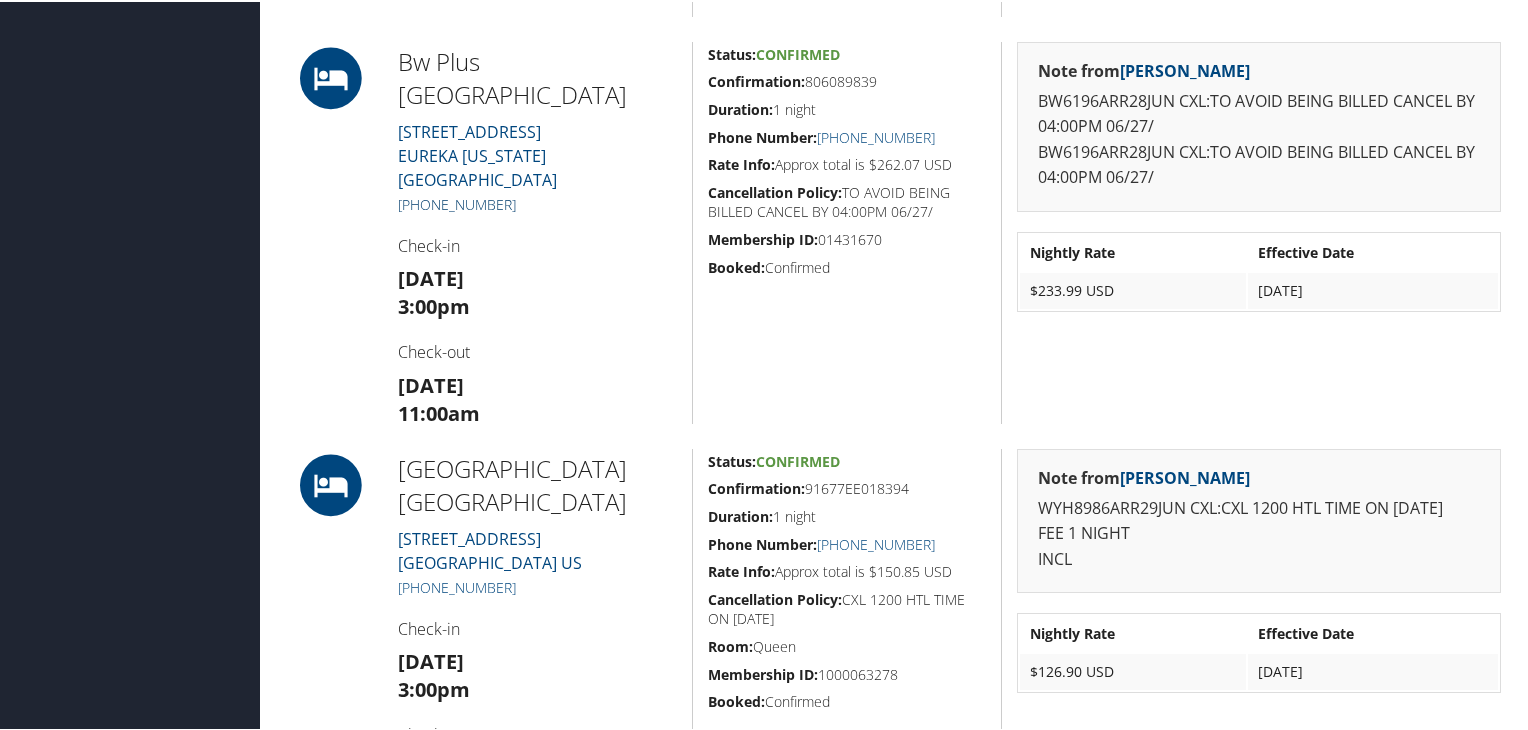 click on "Wyndham Garden Redwood Valley" at bounding box center (537, 483) 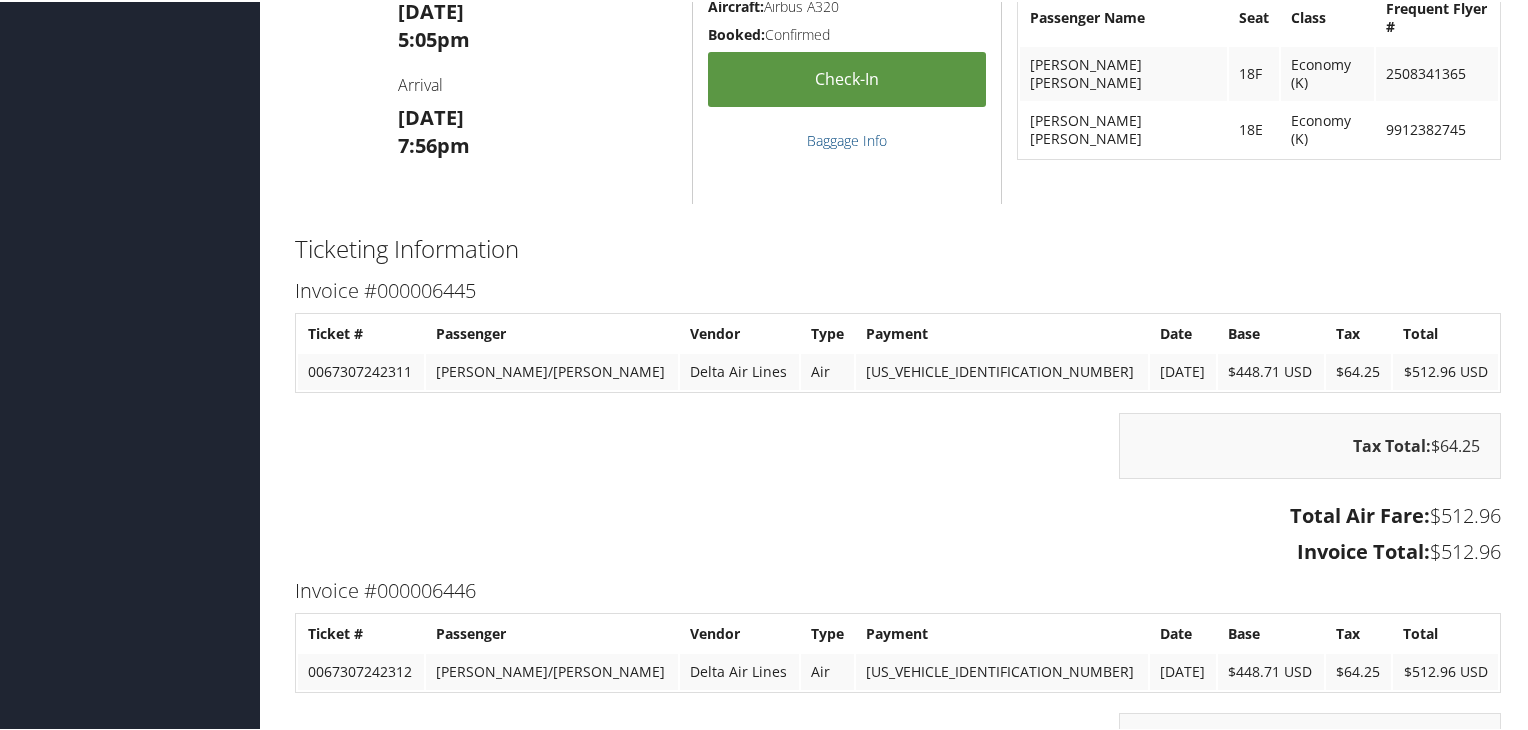 scroll, scrollTop: 2900, scrollLeft: 0, axis: vertical 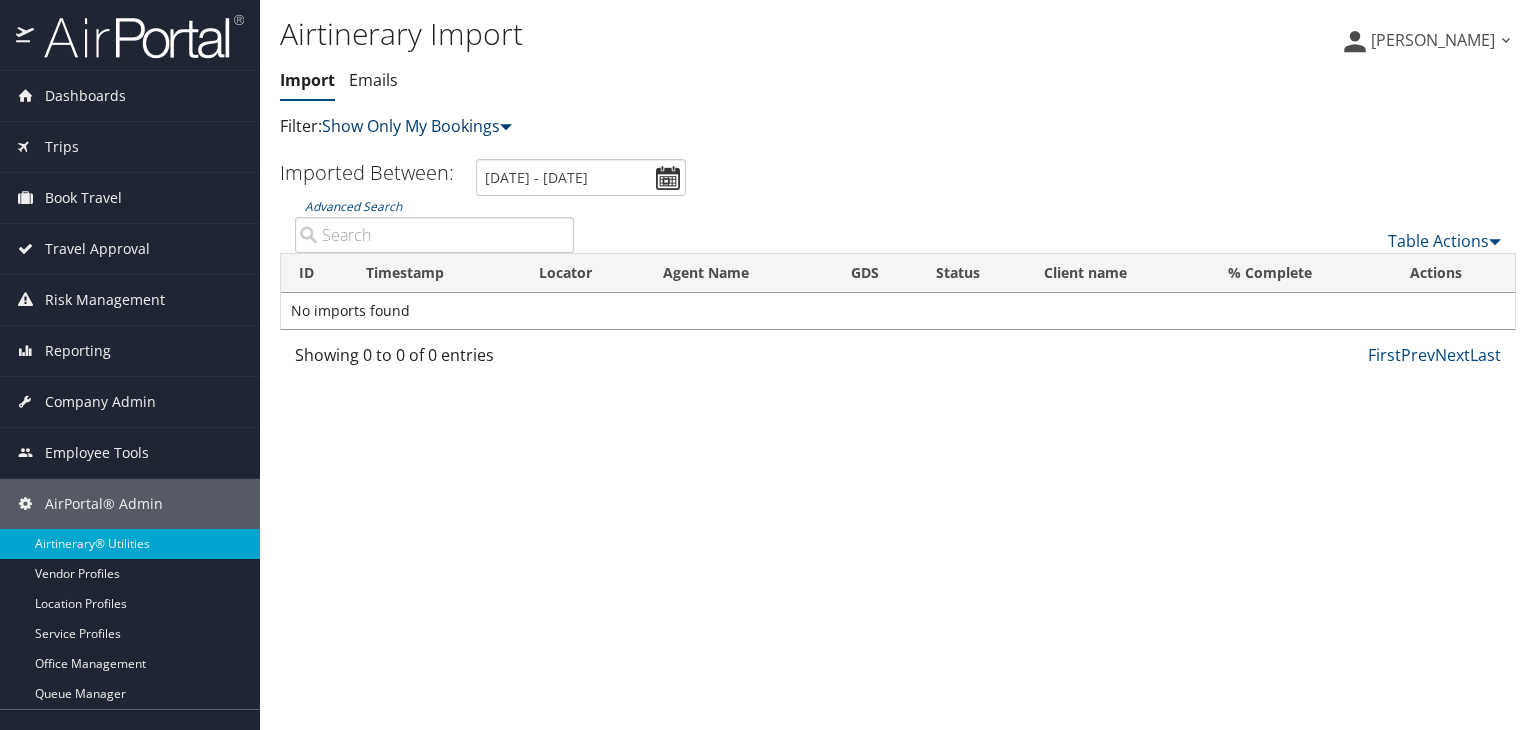 click on "Show Only My Bookings" at bounding box center (417, 126) 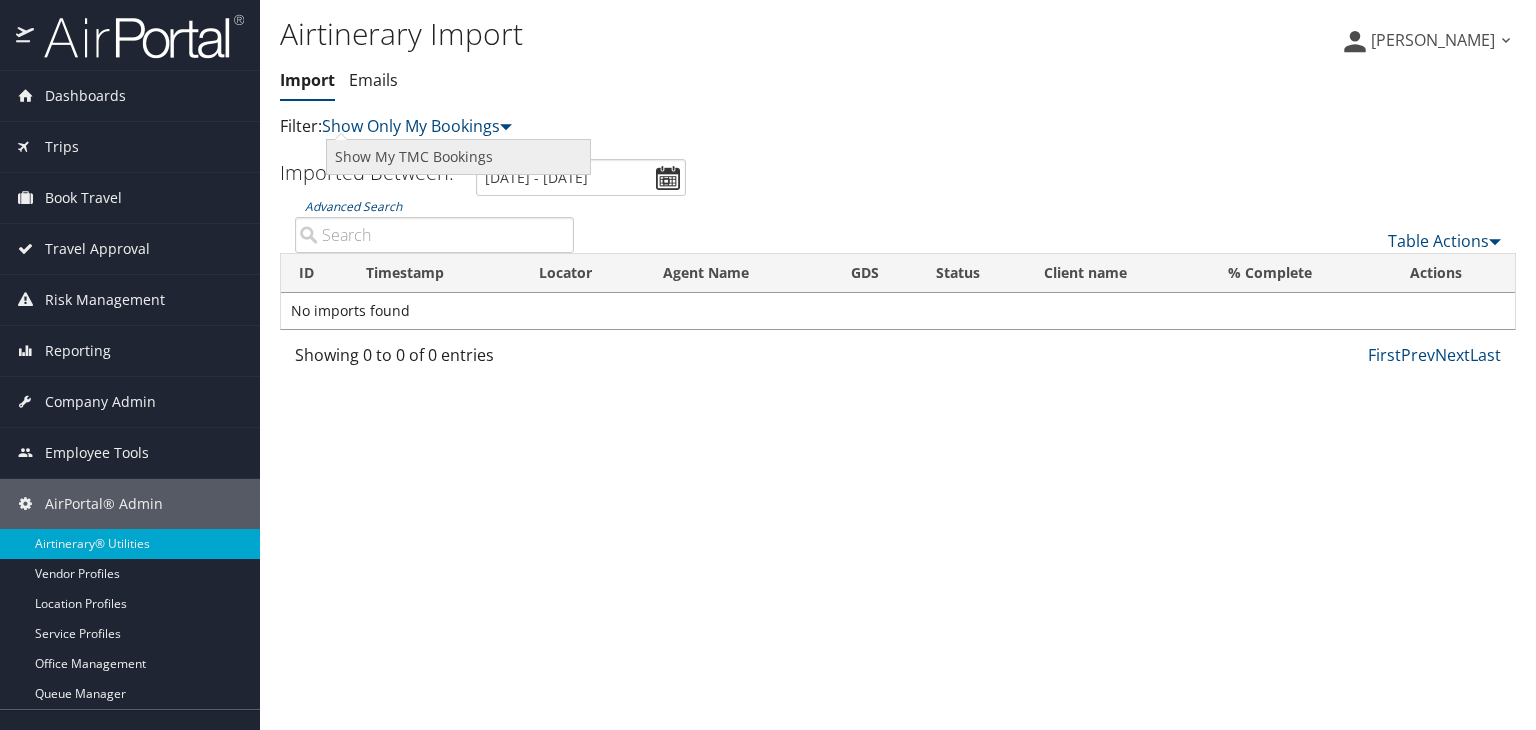 click on "Show My TMC Bookings" at bounding box center [458, 157] 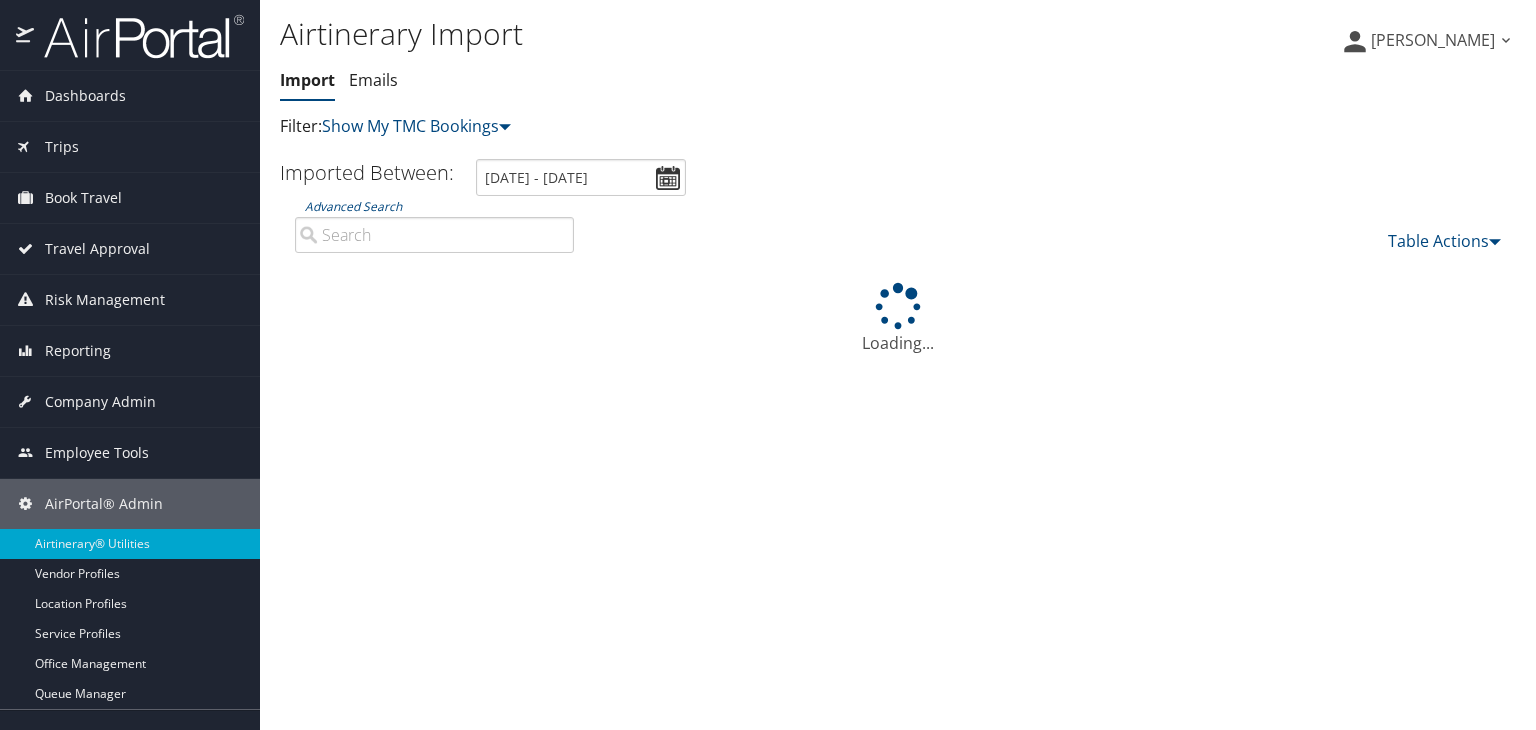 scroll, scrollTop: 0, scrollLeft: 0, axis: both 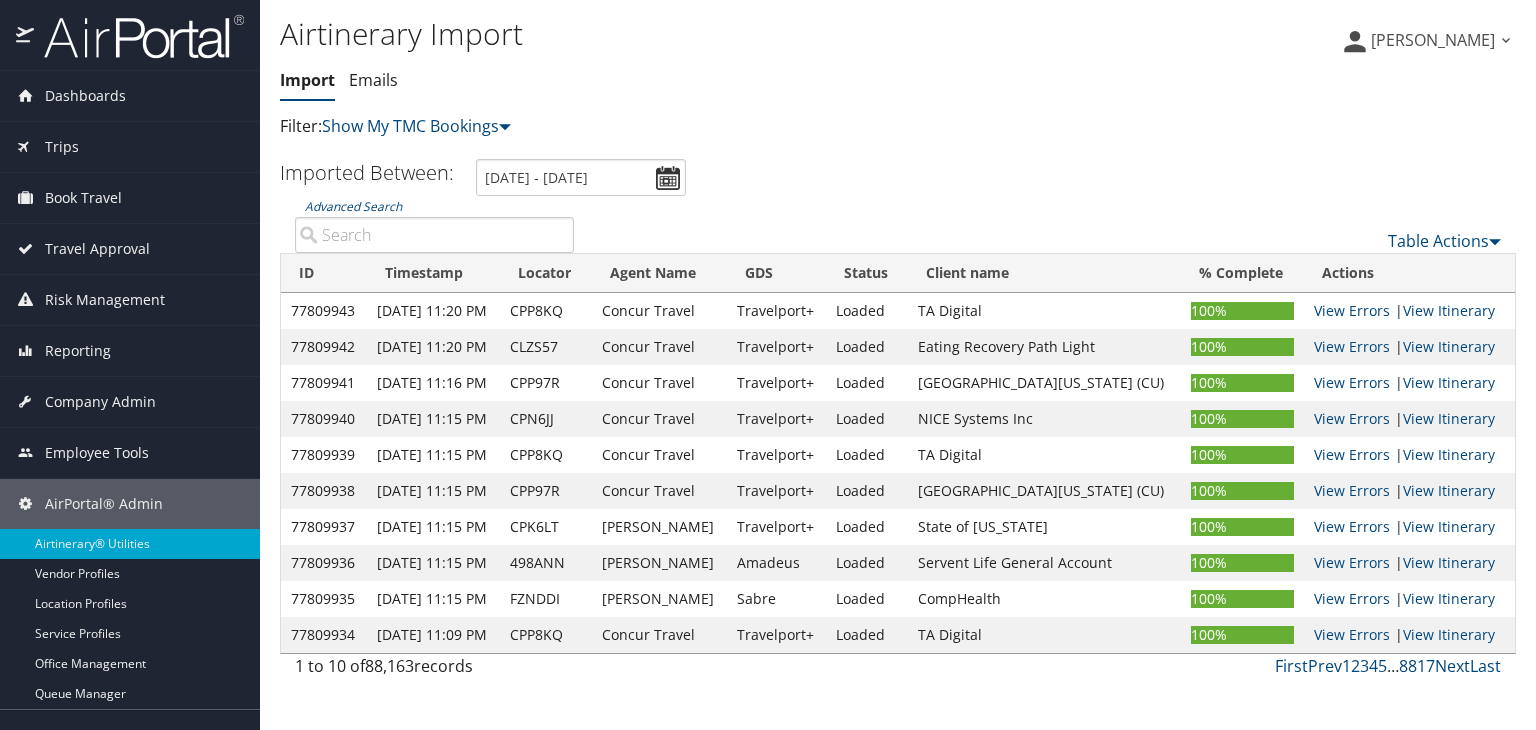 click on "Advanced Search" at bounding box center [434, 235] 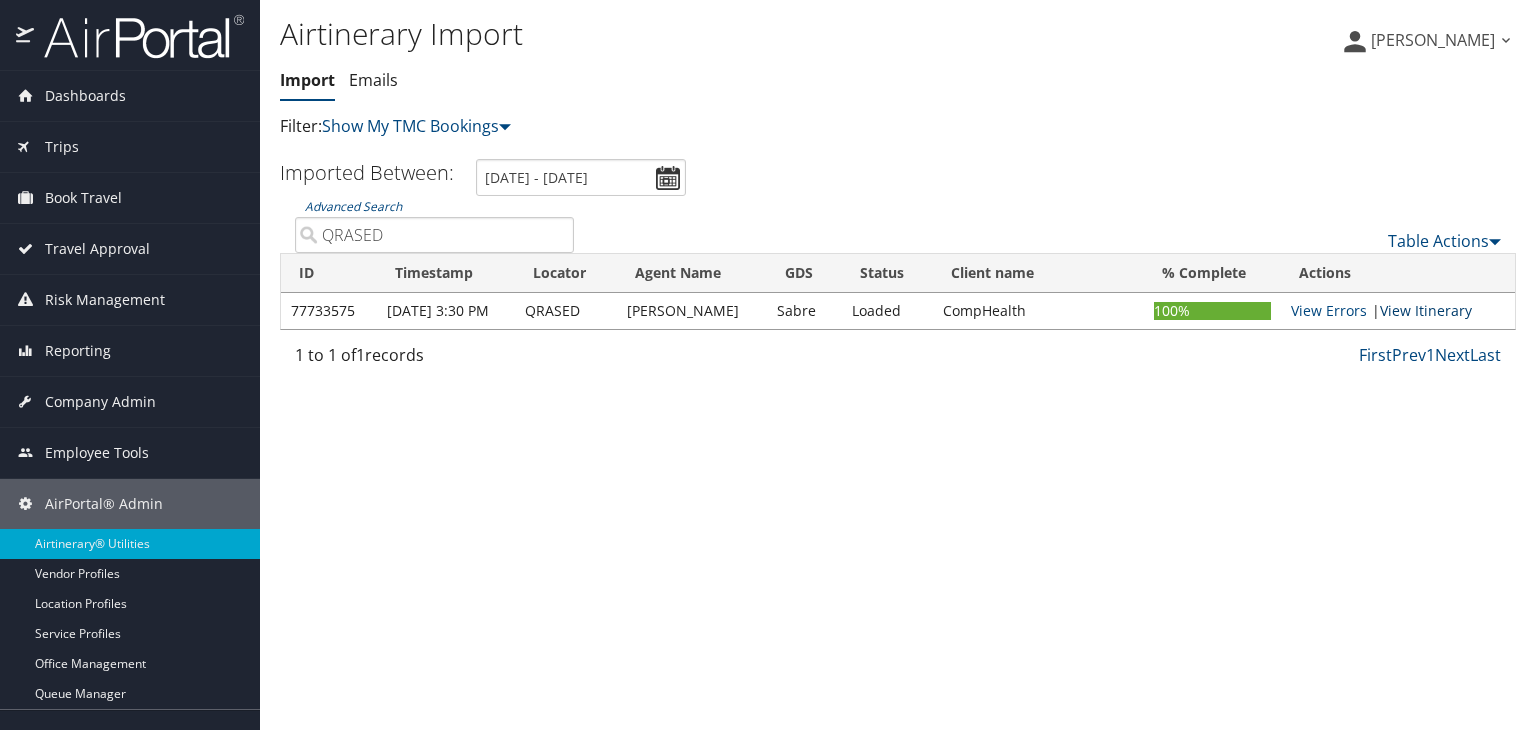type on "QRASED" 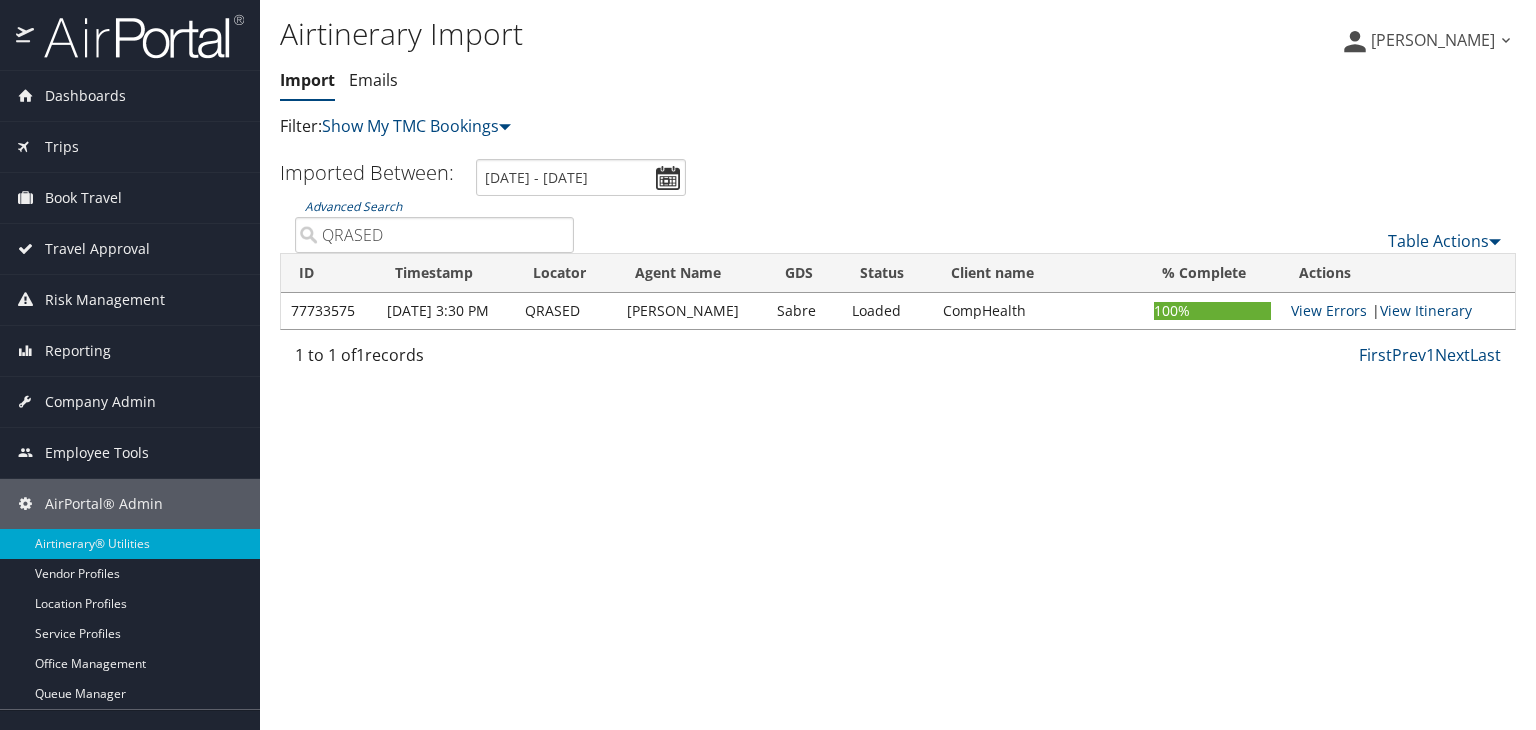 drag, startPoint x: 399, startPoint y: 233, endPoint x: 356, endPoint y: 268, distance: 55.443665 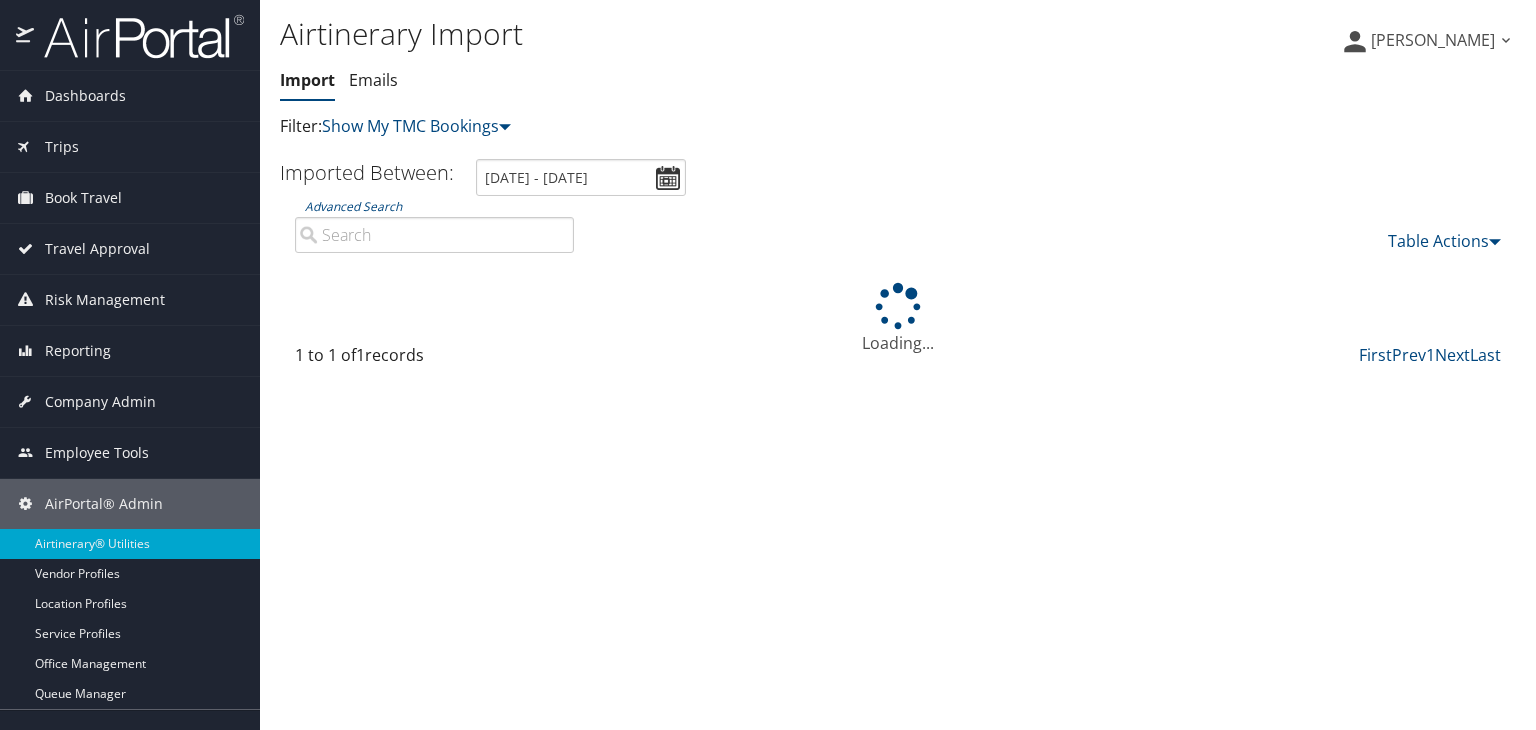 paste on "EOAMVB" 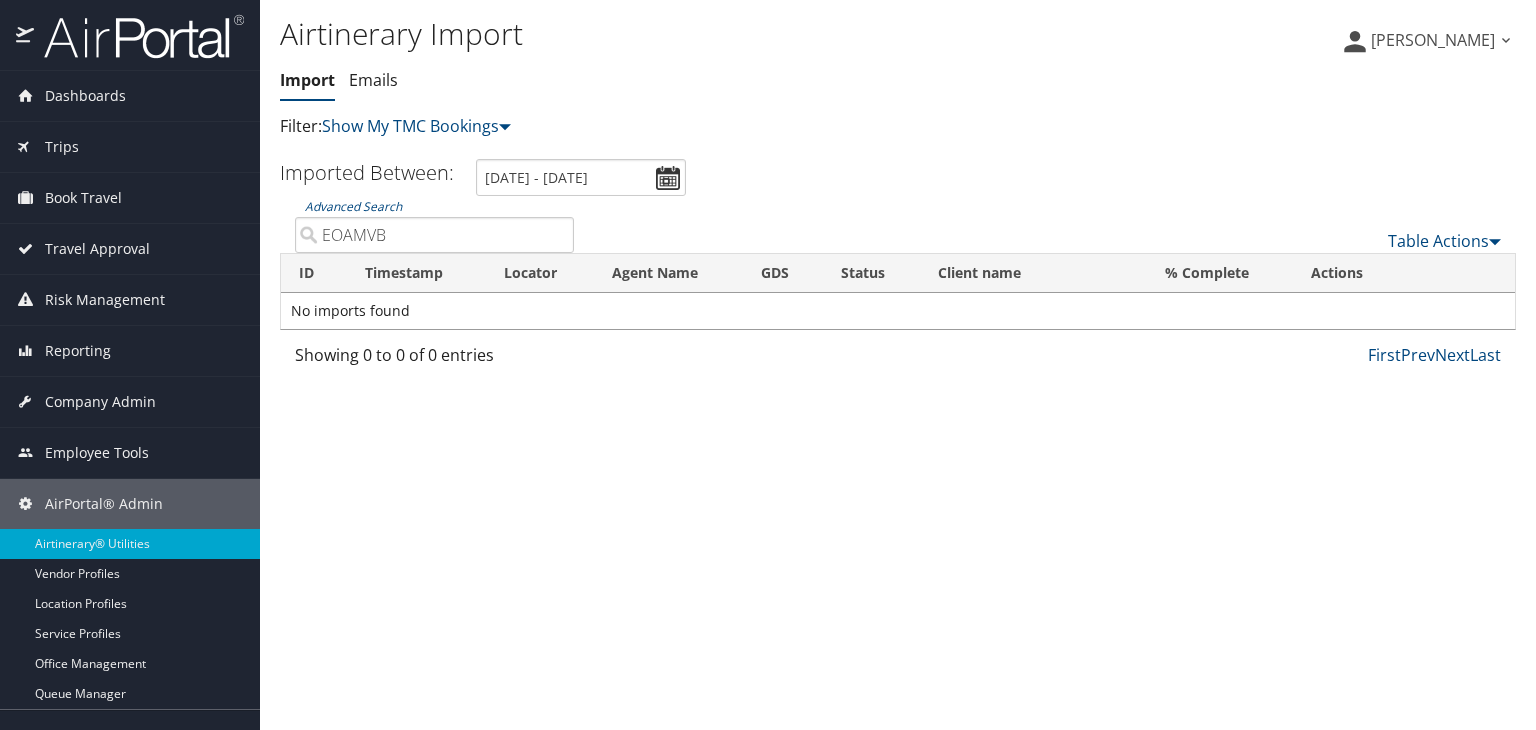 type on "EOAMVB" 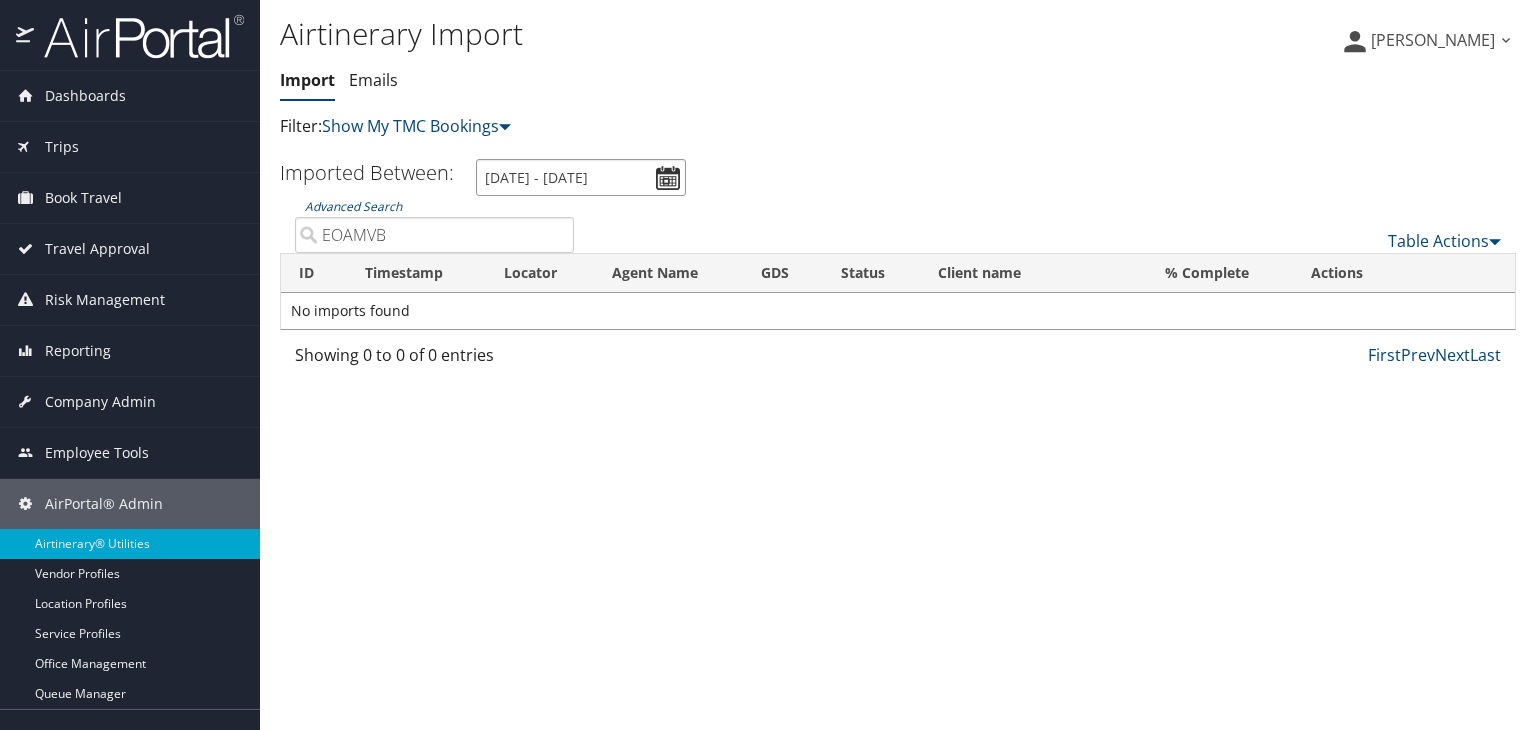 click on "6/20/2025 - 7/1/2025" at bounding box center [581, 177] 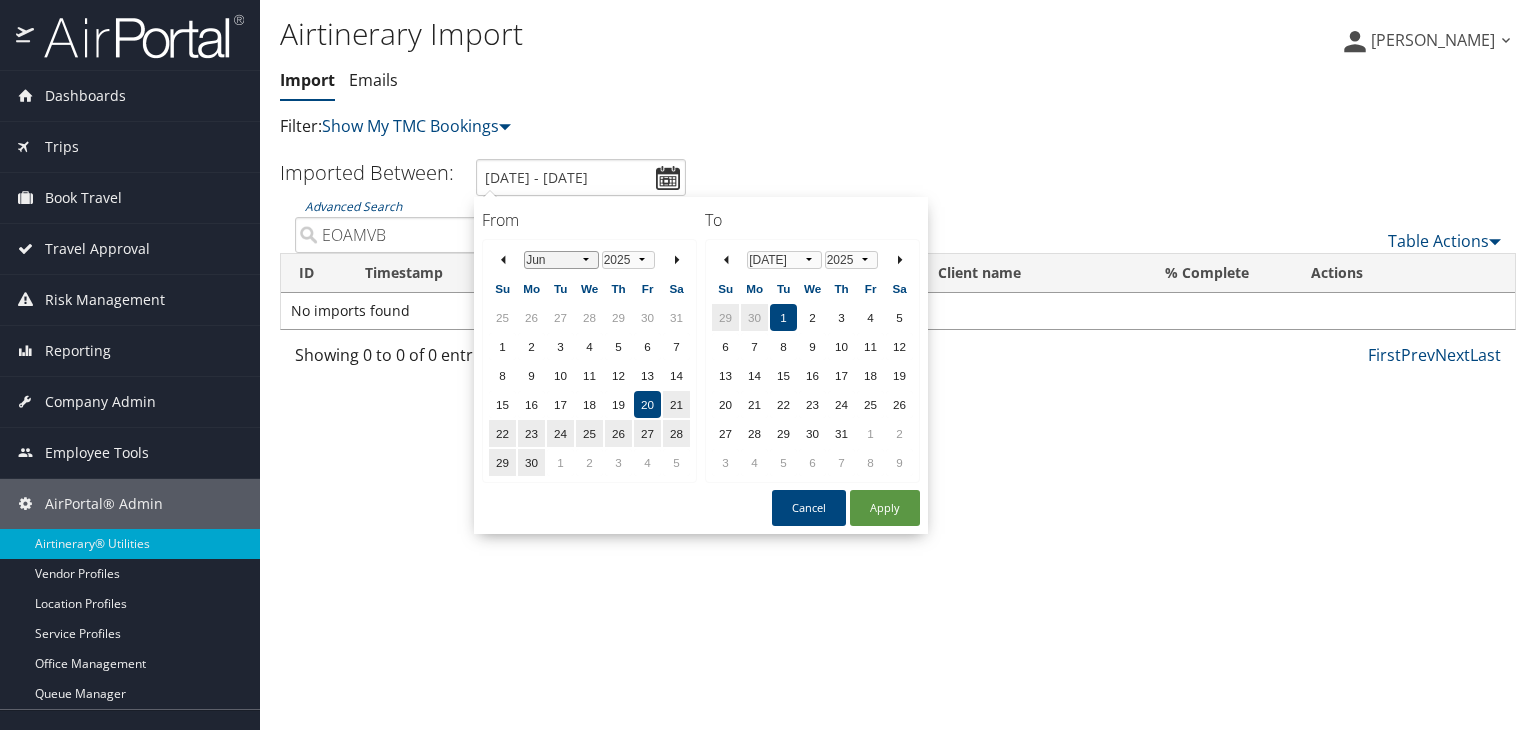 click on "Jan Feb Mar Apr May Jun Jul Aug Sep Oct Nov Dec" at bounding box center [561, 260] 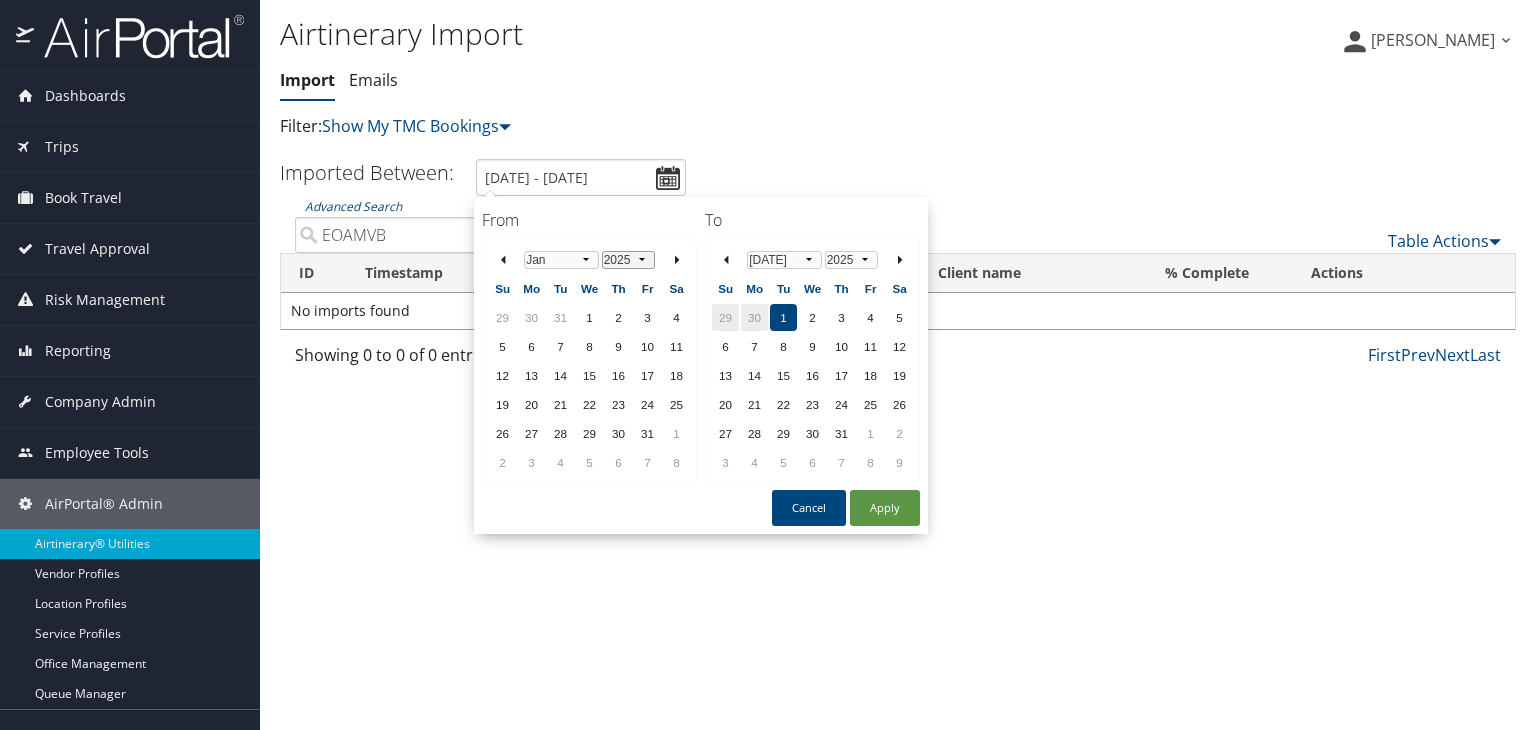 click on "1975 1976 1977 1978 1979 1980 1981 1982 1983 1984 1985 1986 1987 1988 1989 1990 1991 1992 1993 1994 1995 1996 1997 1998 1999 2000 2001 2002 2003 2004 2005 2006 2007 2008 2009 2010 2011 2012 2013 2014 2015 2016 2017 2018 2019 2020 2021 2022 2023 2024 2025 2026 2027 2028 2029 2030" at bounding box center [628, 260] 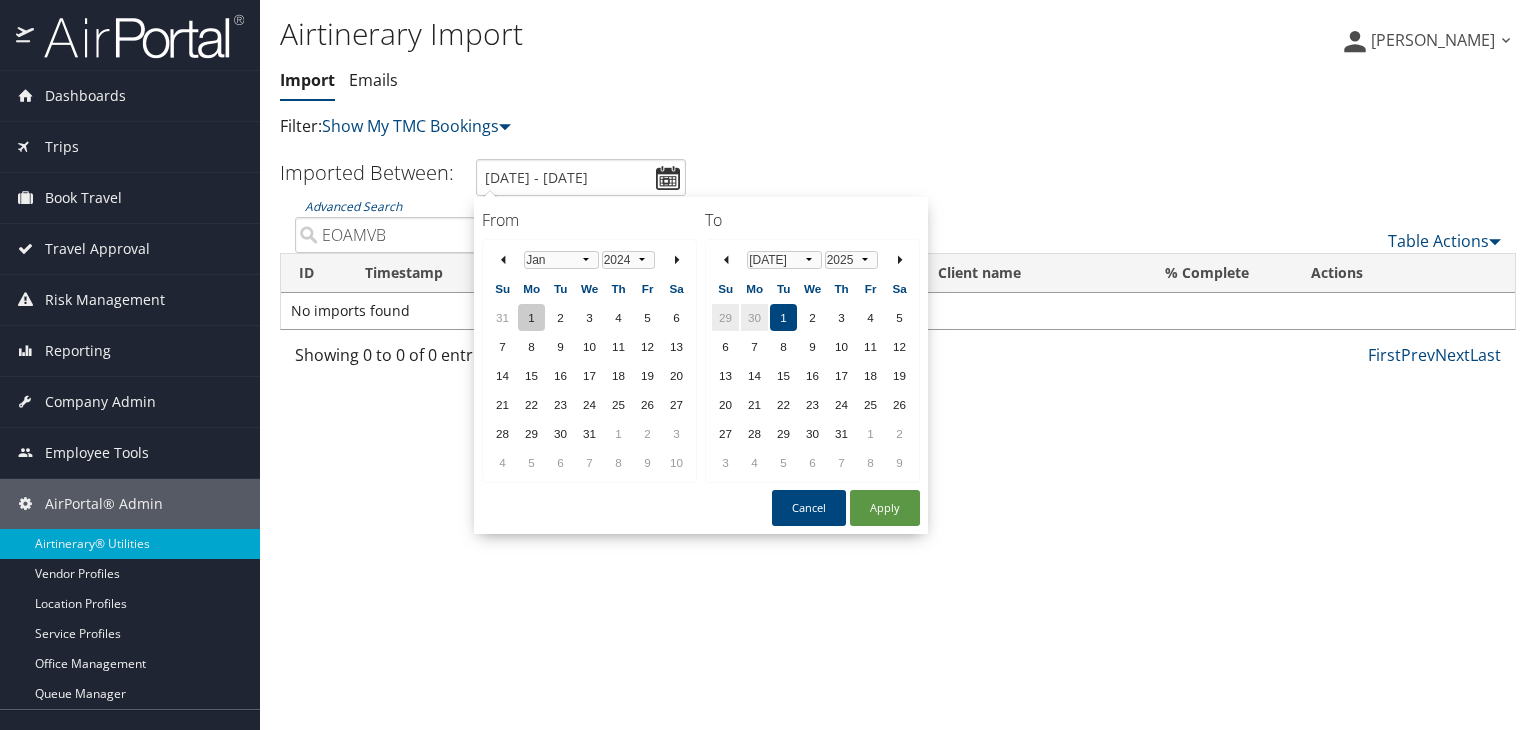 click on "1" at bounding box center (531, 317) 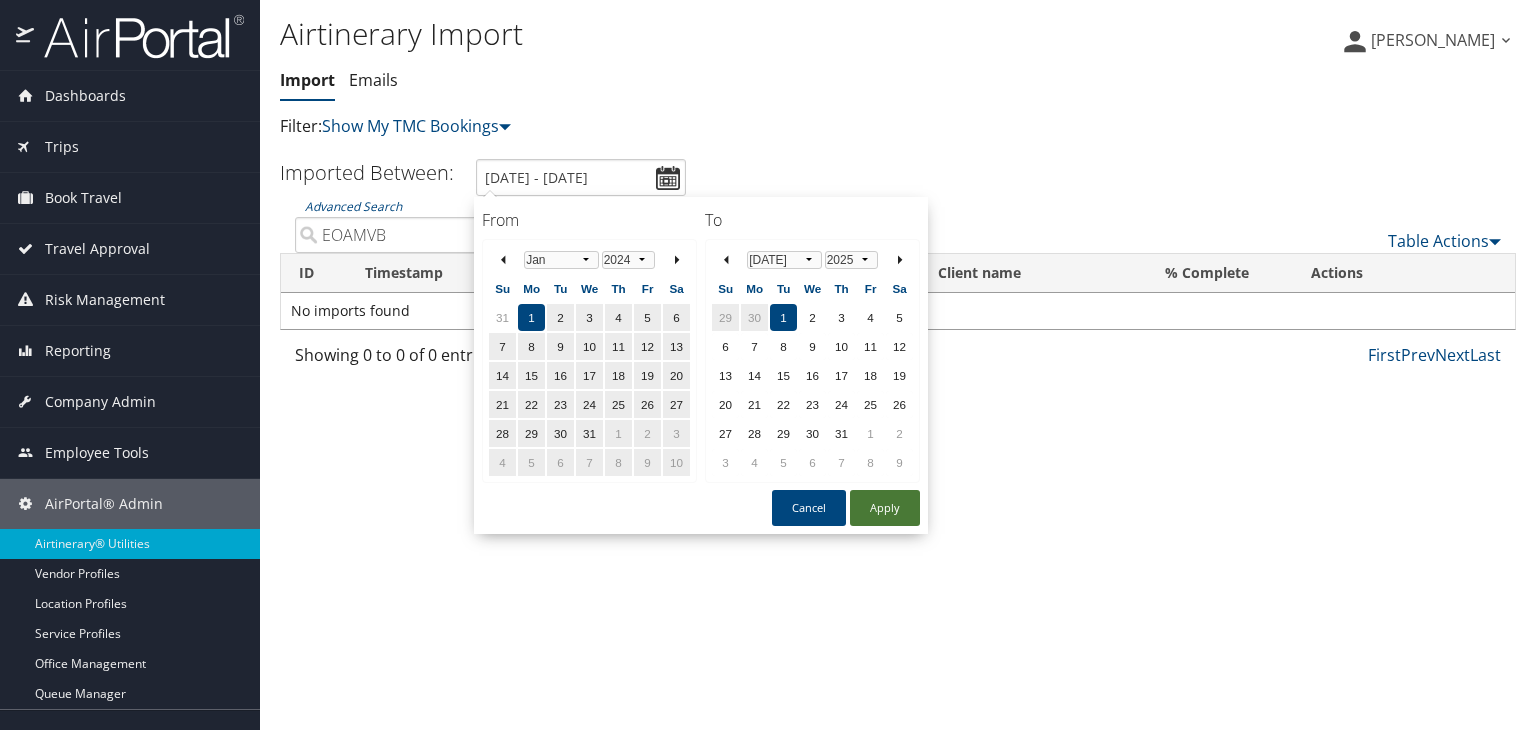 click on "Apply" at bounding box center (885, 508) 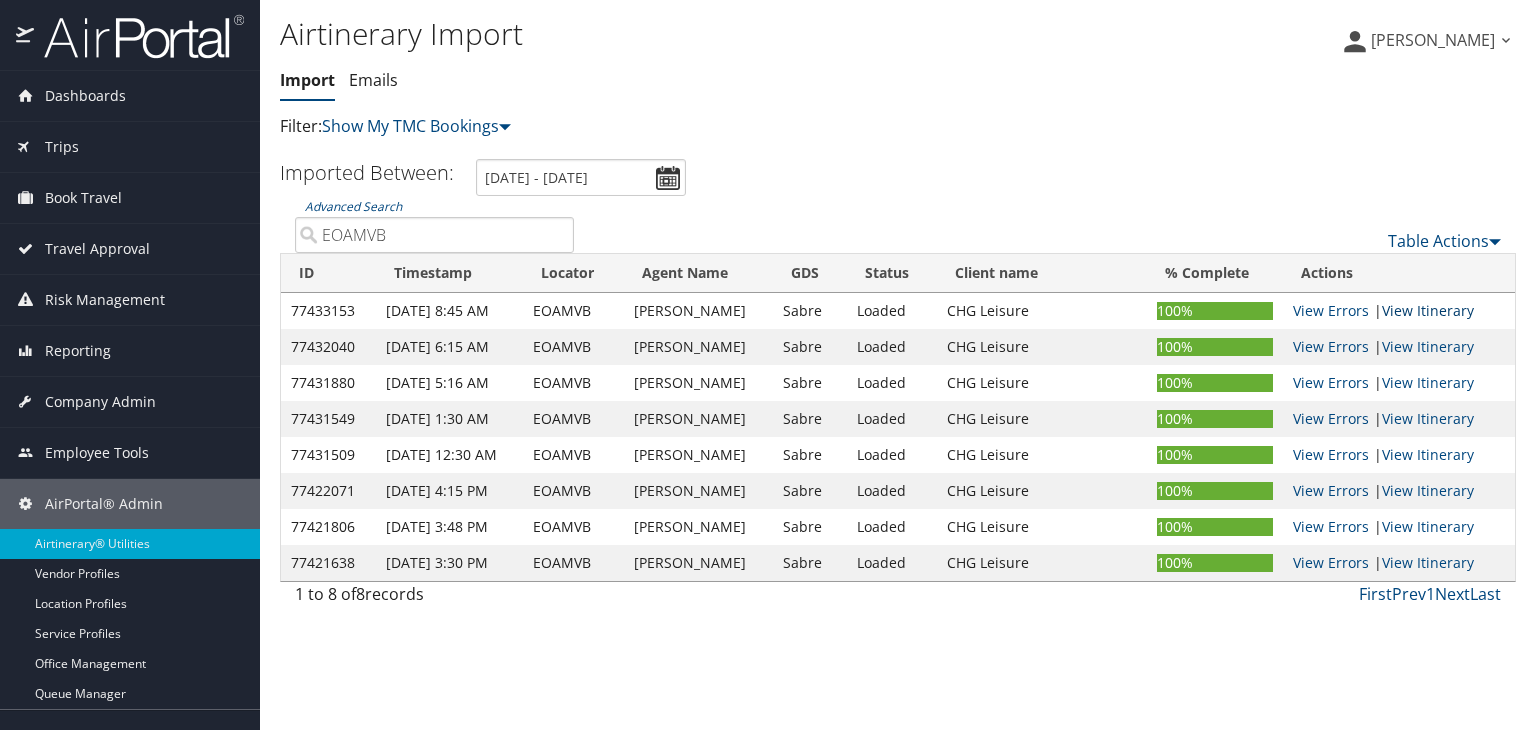 click on "View Itinerary" at bounding box center [1428, 310] 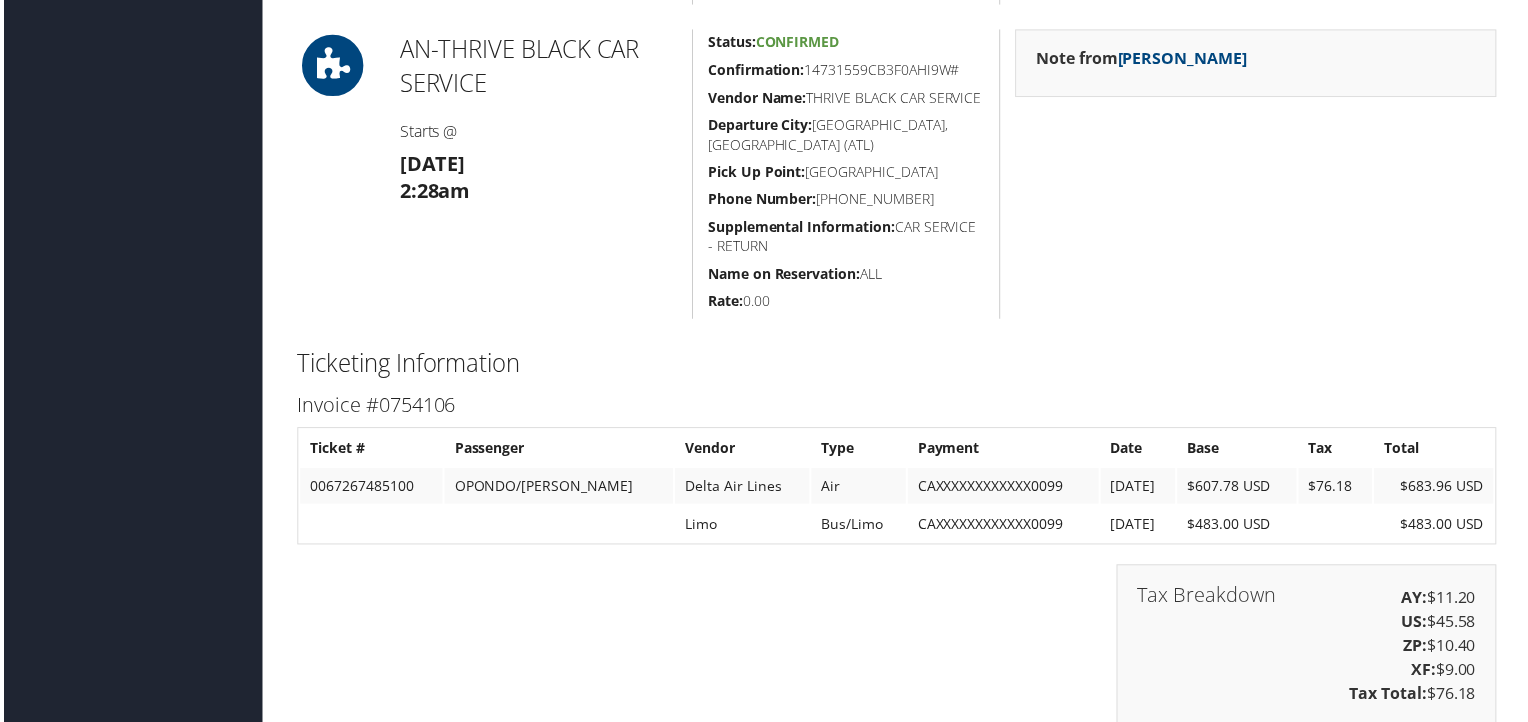 scroll, scrollTop: 2418, scrollLeft: 0, axis: vertical 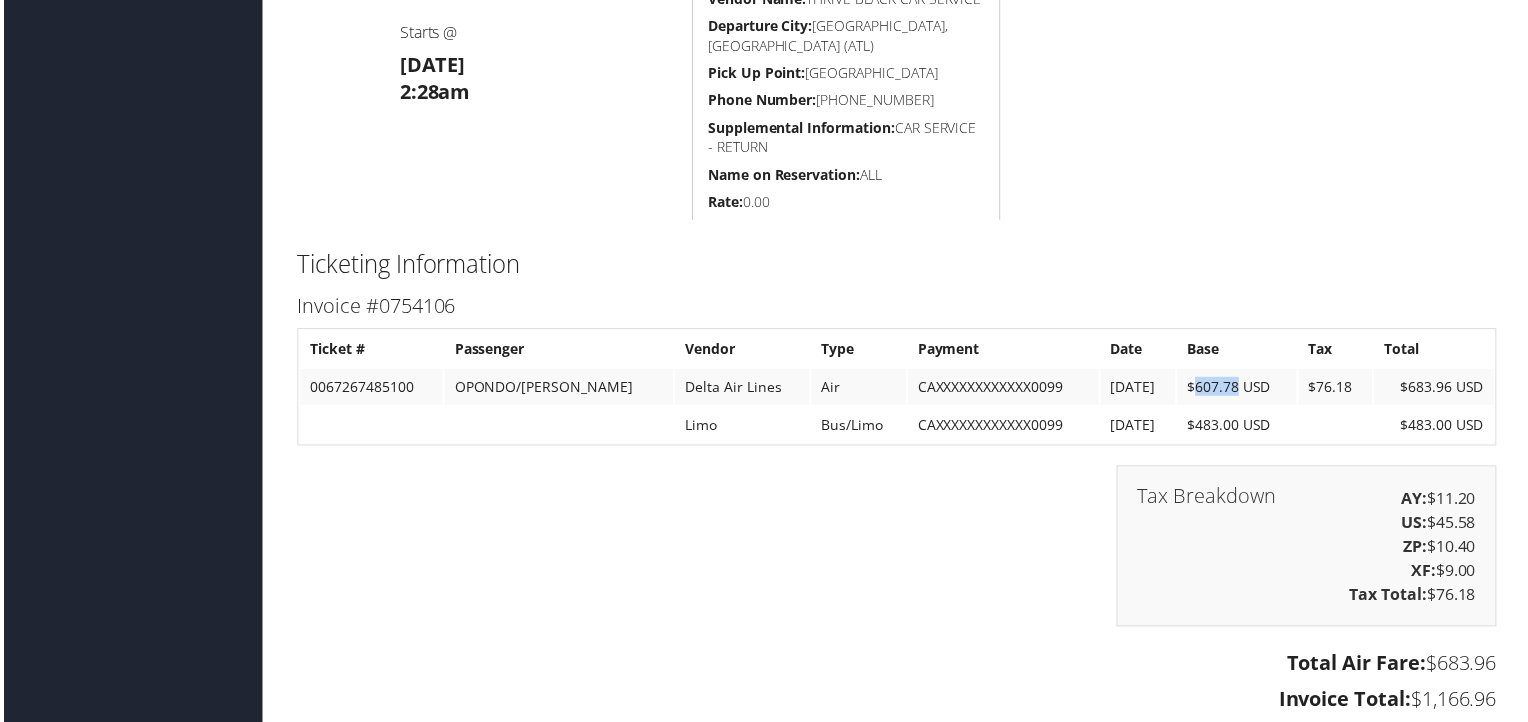 drag, startPoint x: 1199, startPoint y: 392, endPoint x: 1247, endPoint y: 382, distance: 49.0306 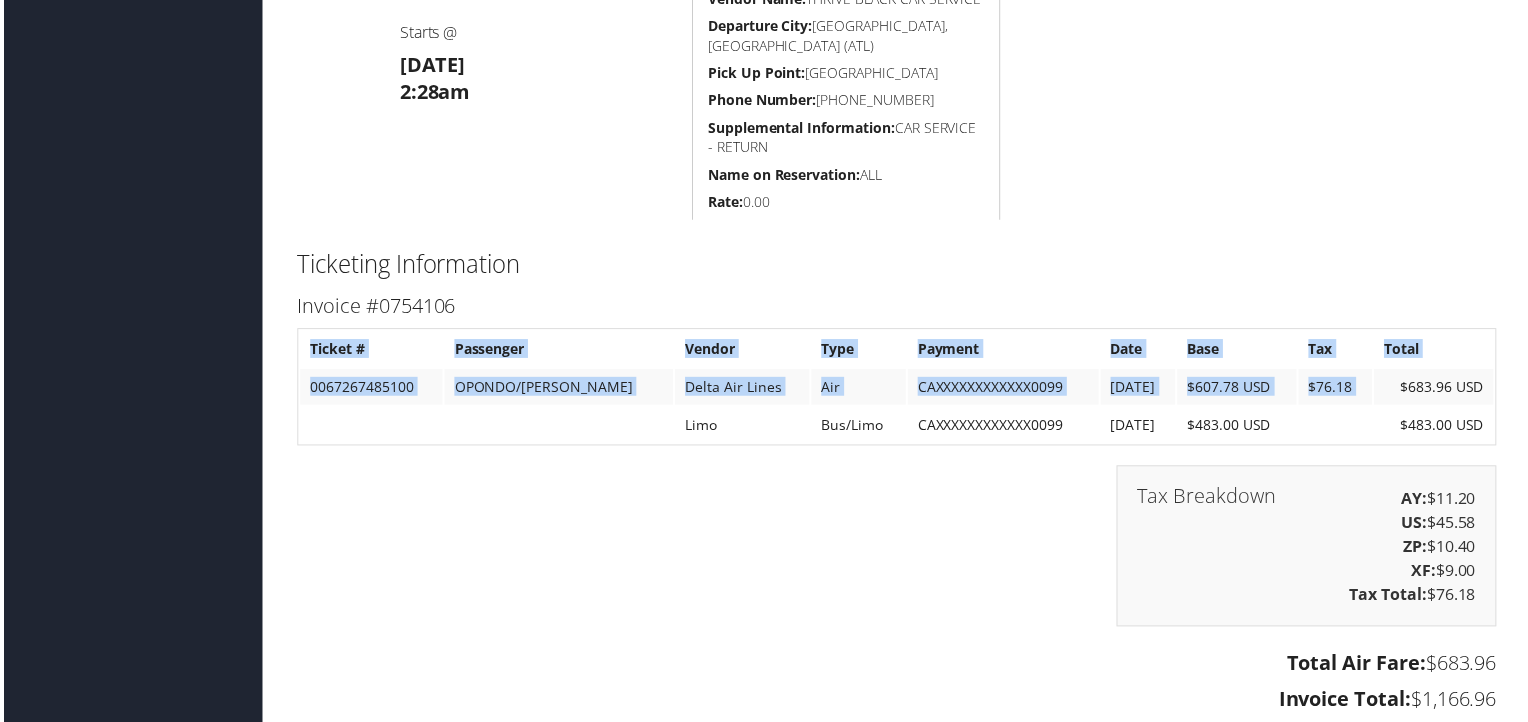 drag, startPoint x: 1383, startPoint y: 400, endPoint x: 1503, endPoint y: 384, distance: 121.061966 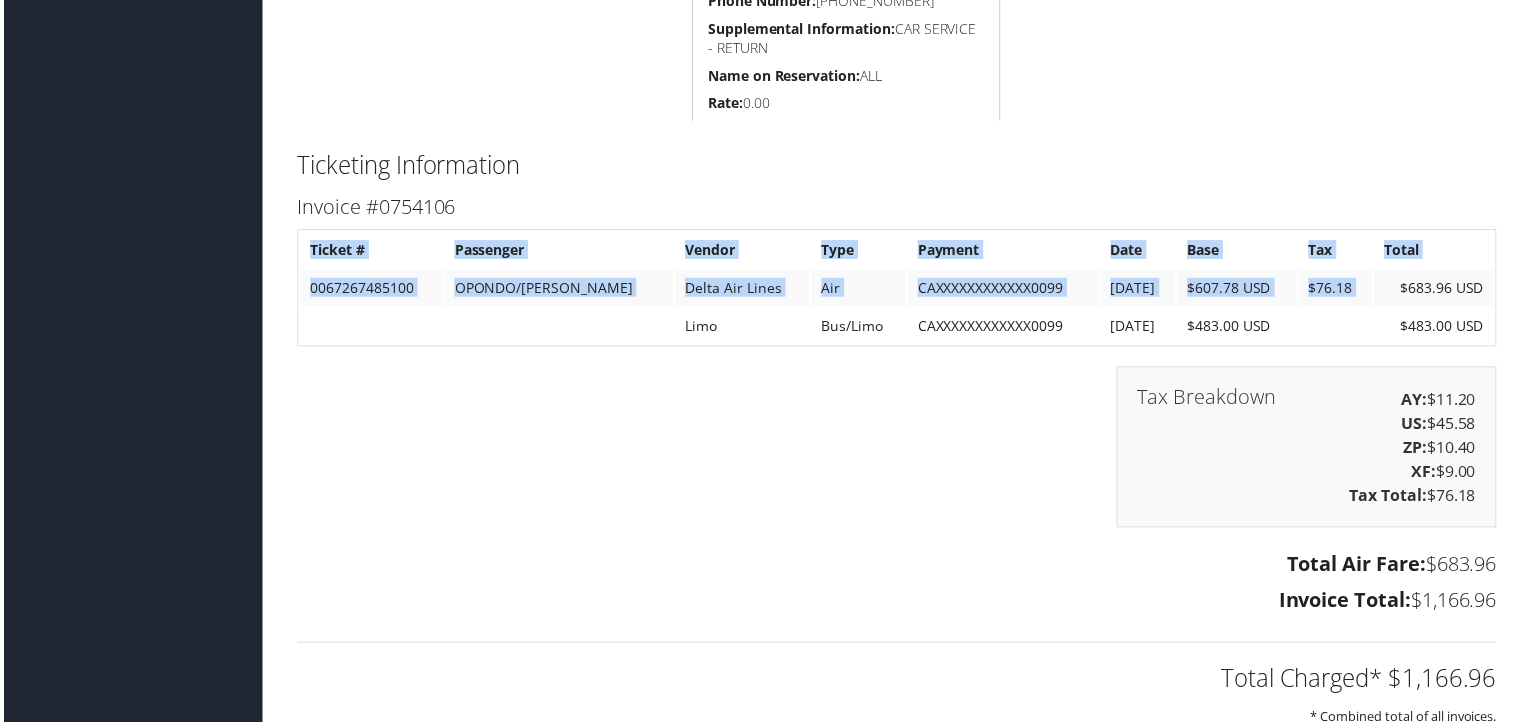 scroll, scrollTop: 2518, scrollLeft: 1, axis: both 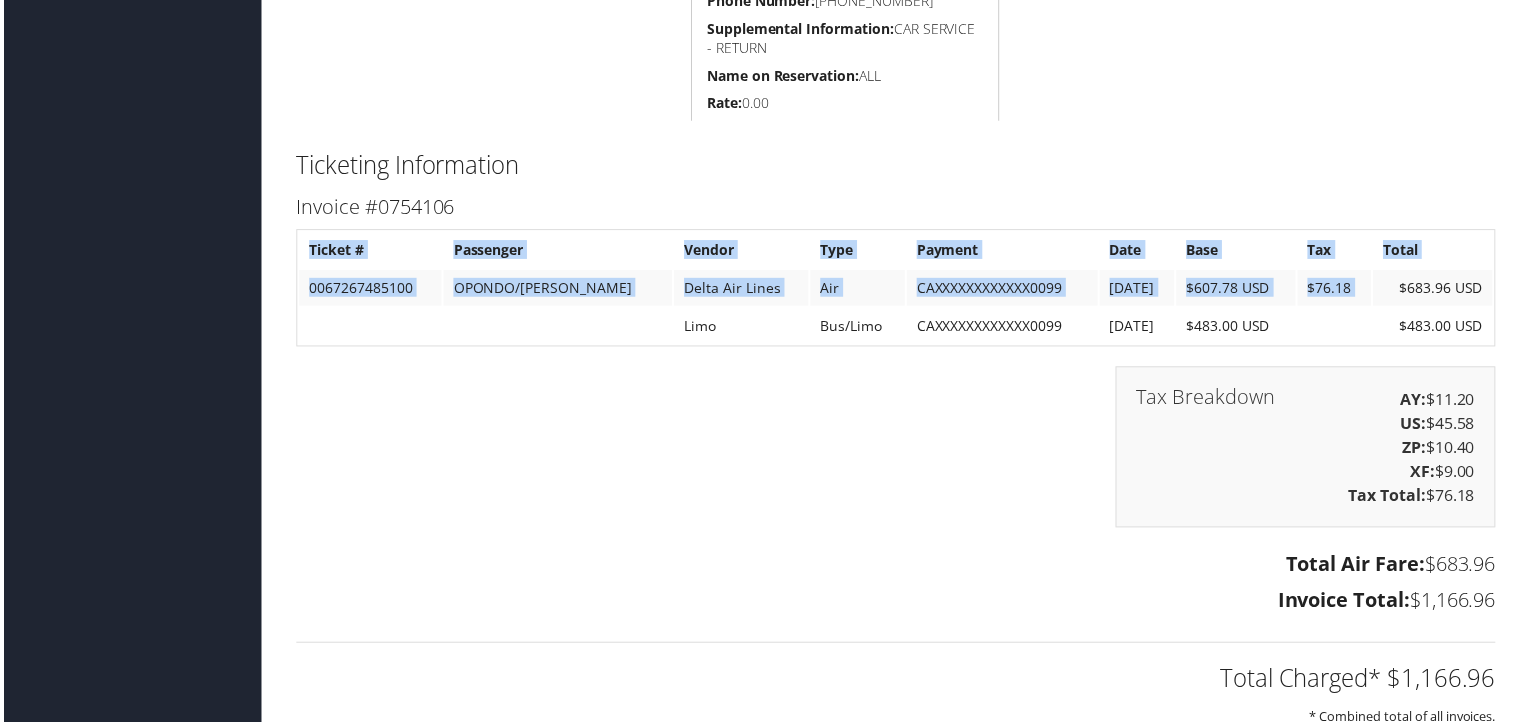 drag, startPoint x: 1280, startPoint y: 560, endPoint x: 1488, endPoint y: 550, distance: 208.24025 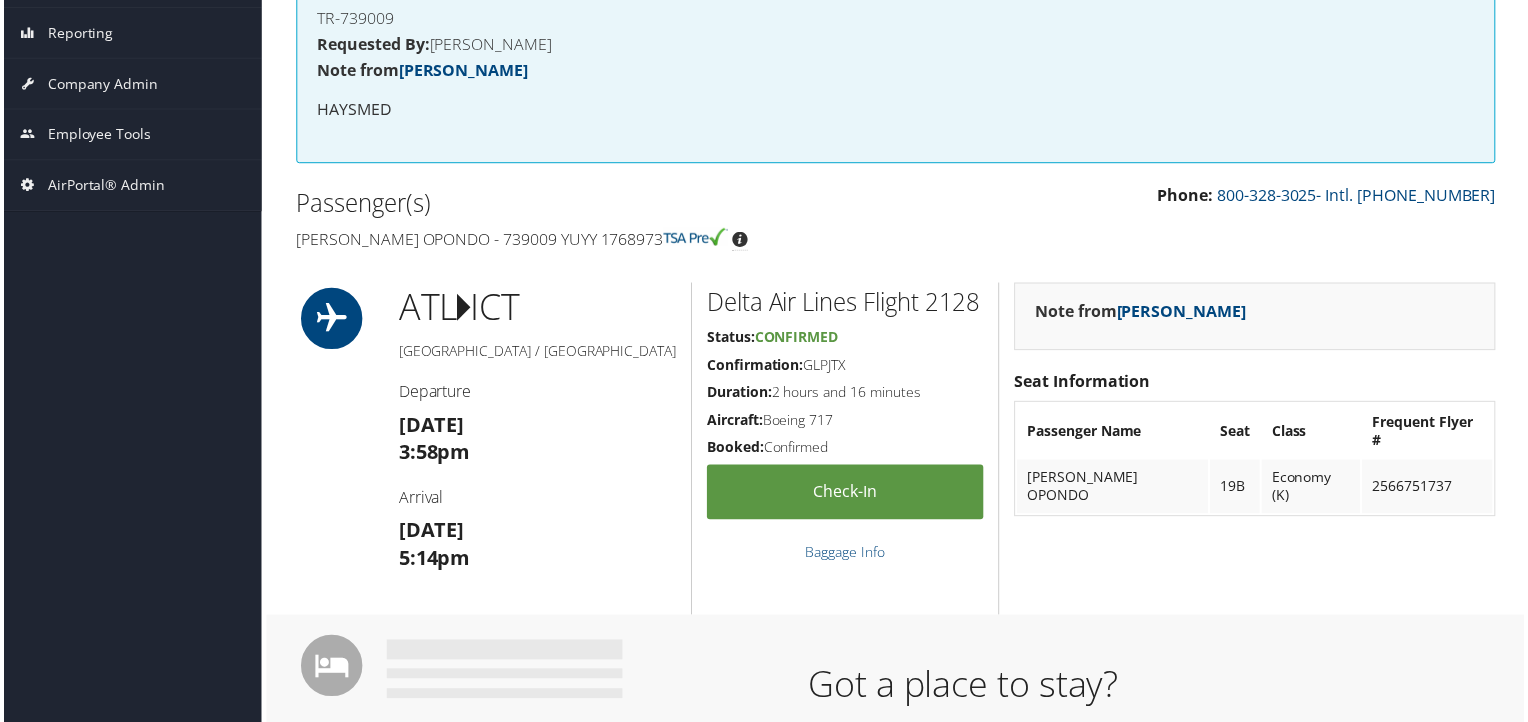 scroll, scrollTop: 0, scrollLeft: 1, axis: horizontal 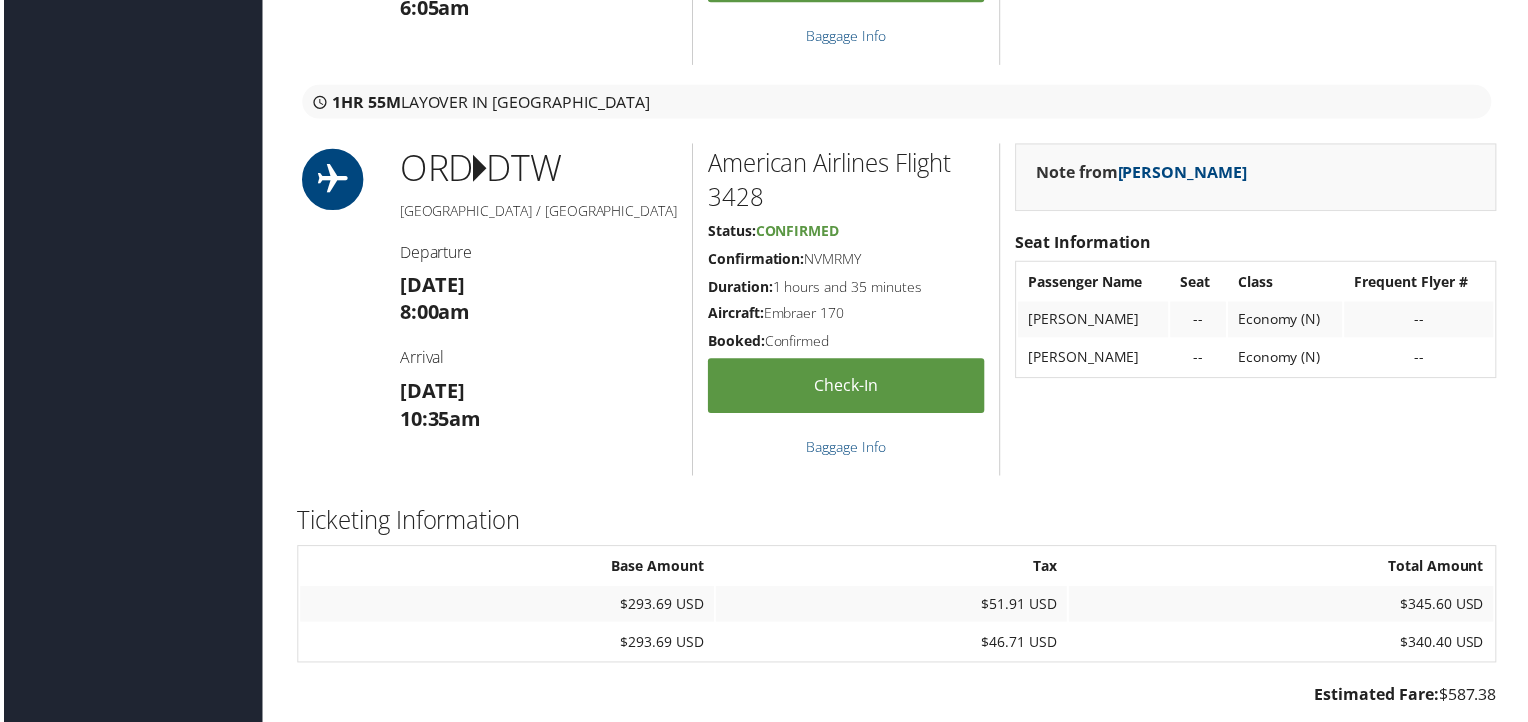 click on "$293.69 USD" at bounding box center [506, 607] 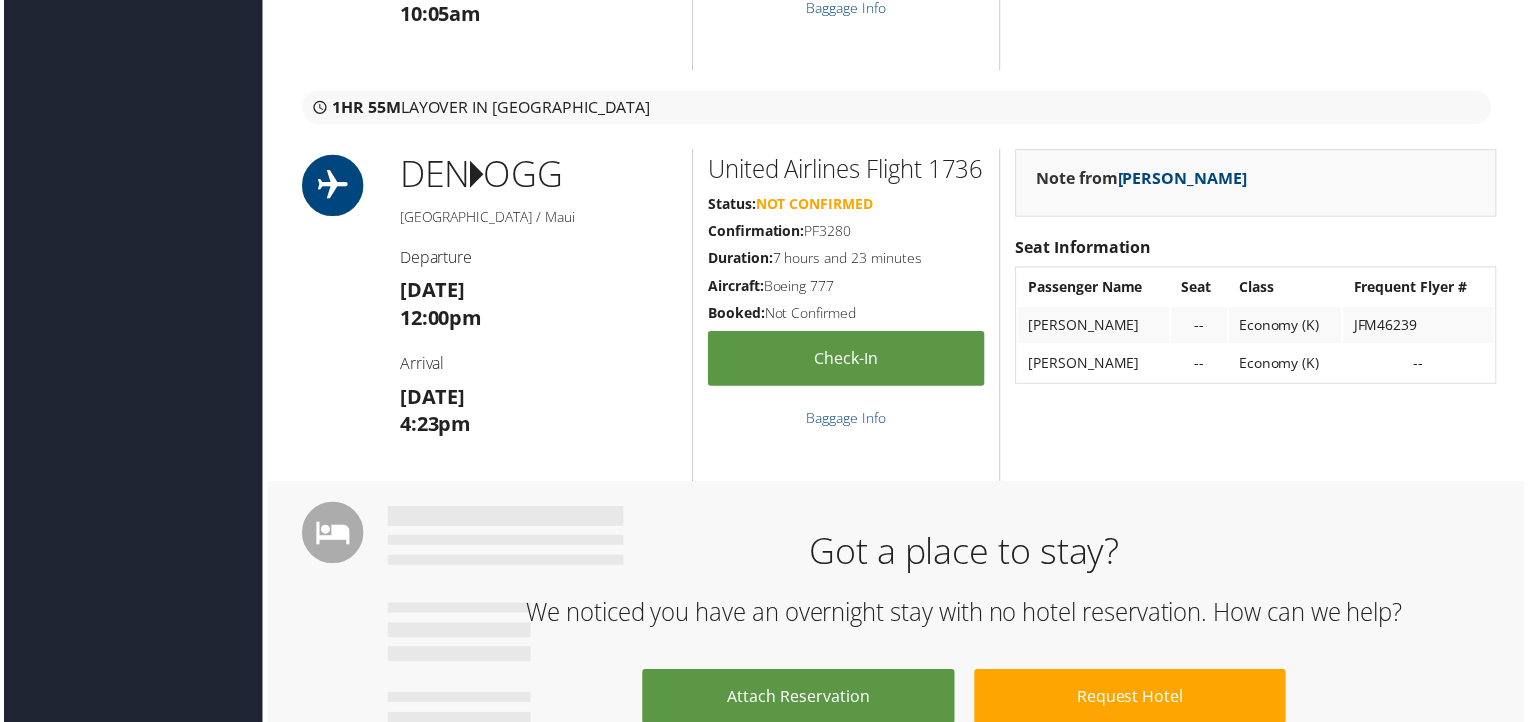 scroll, scrollTop: 0, scrollLeft: 0, axis: both 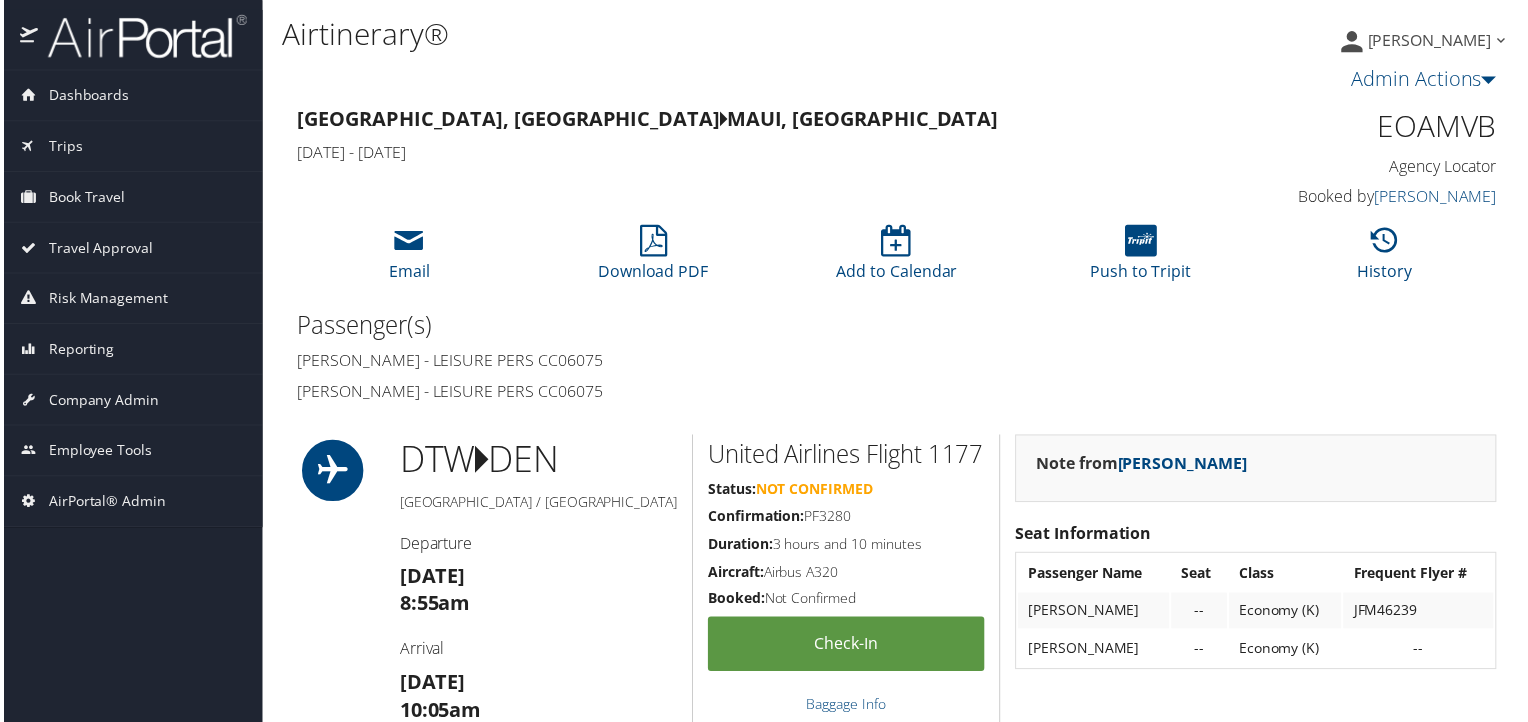 drag, startPoint x: 1488, startPoint y: 137, endPoint x: 1372, endPoint y: 149, distance: 116.61904 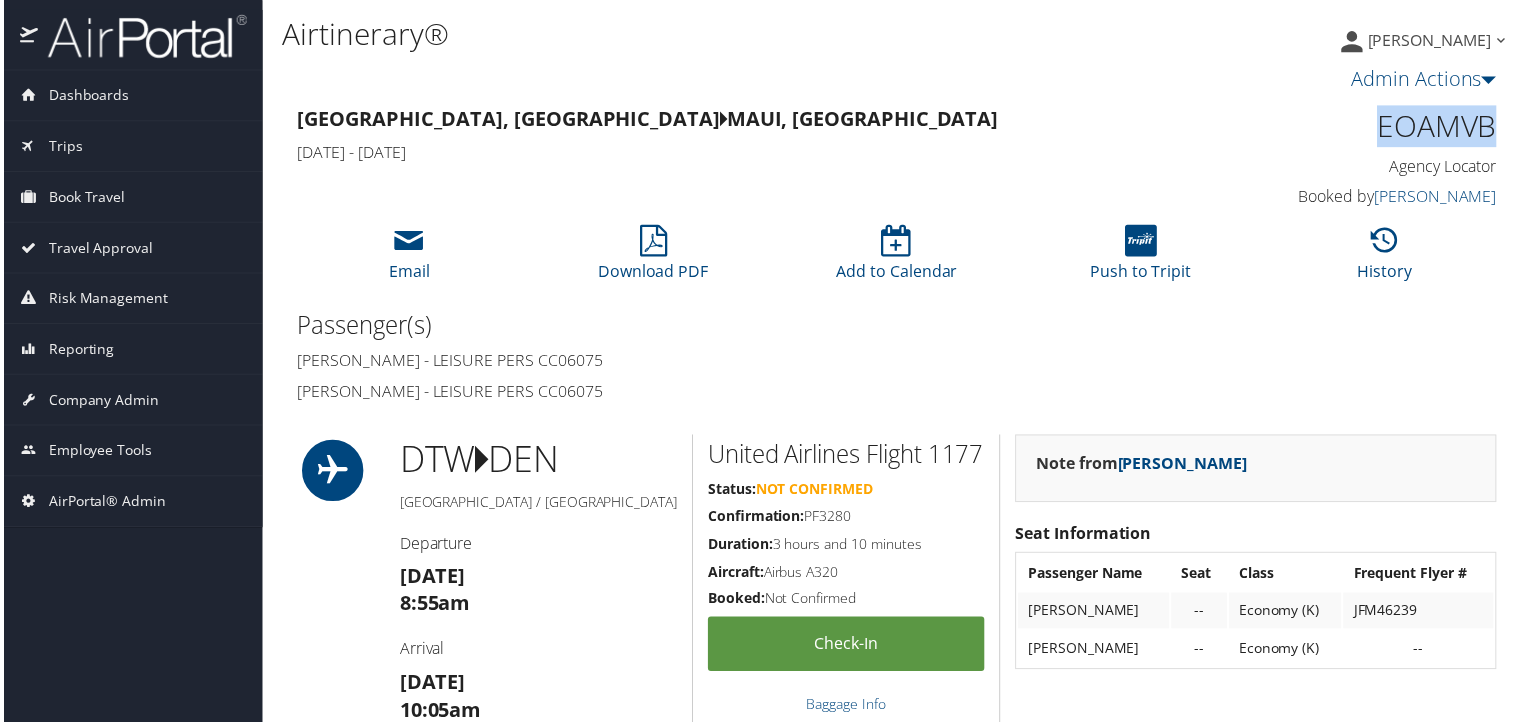 drag, startPoint x: 1378, startPoint y: 133, endPoint x: 1500, endPoint y: 117, distance: 123.04471 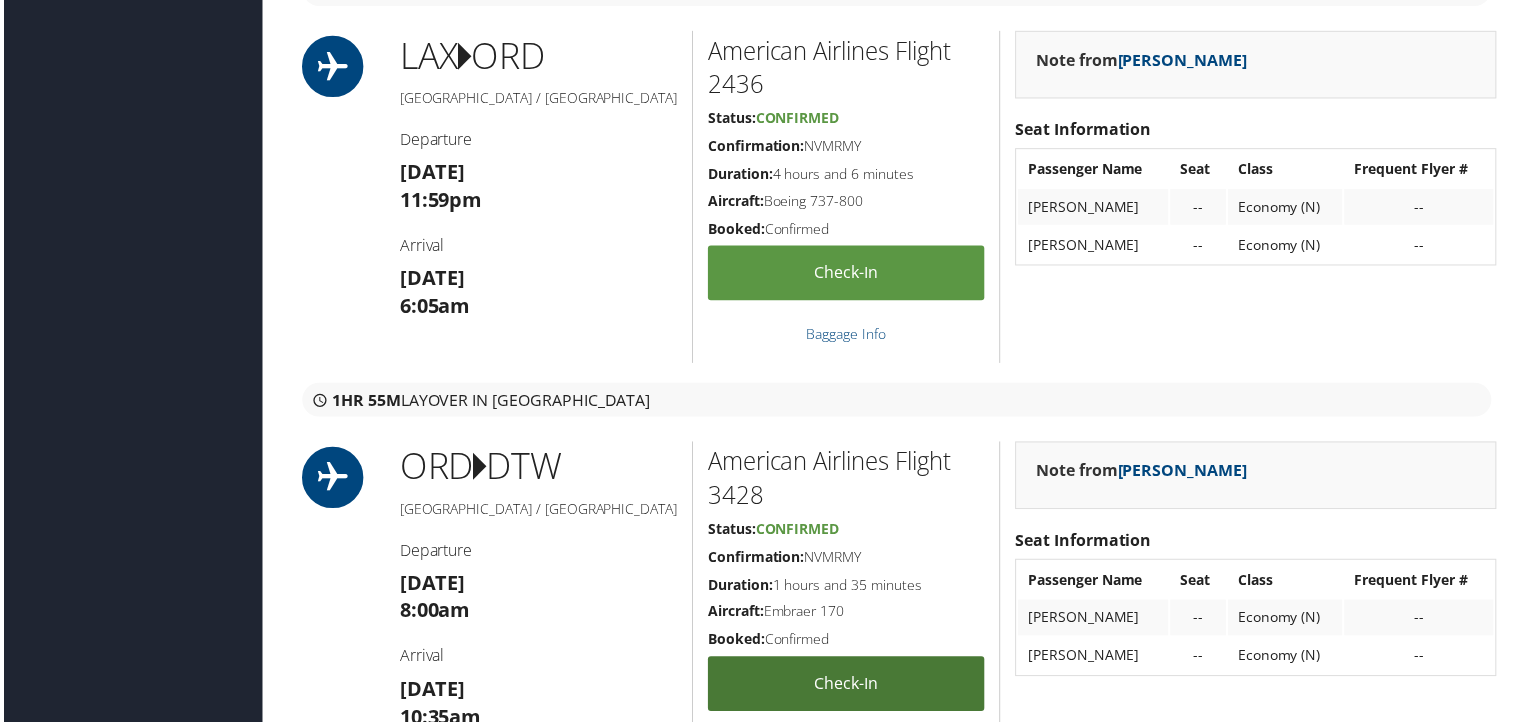 scroll, scrollTop: 2500, scrollLeft: 0, axis: vertical 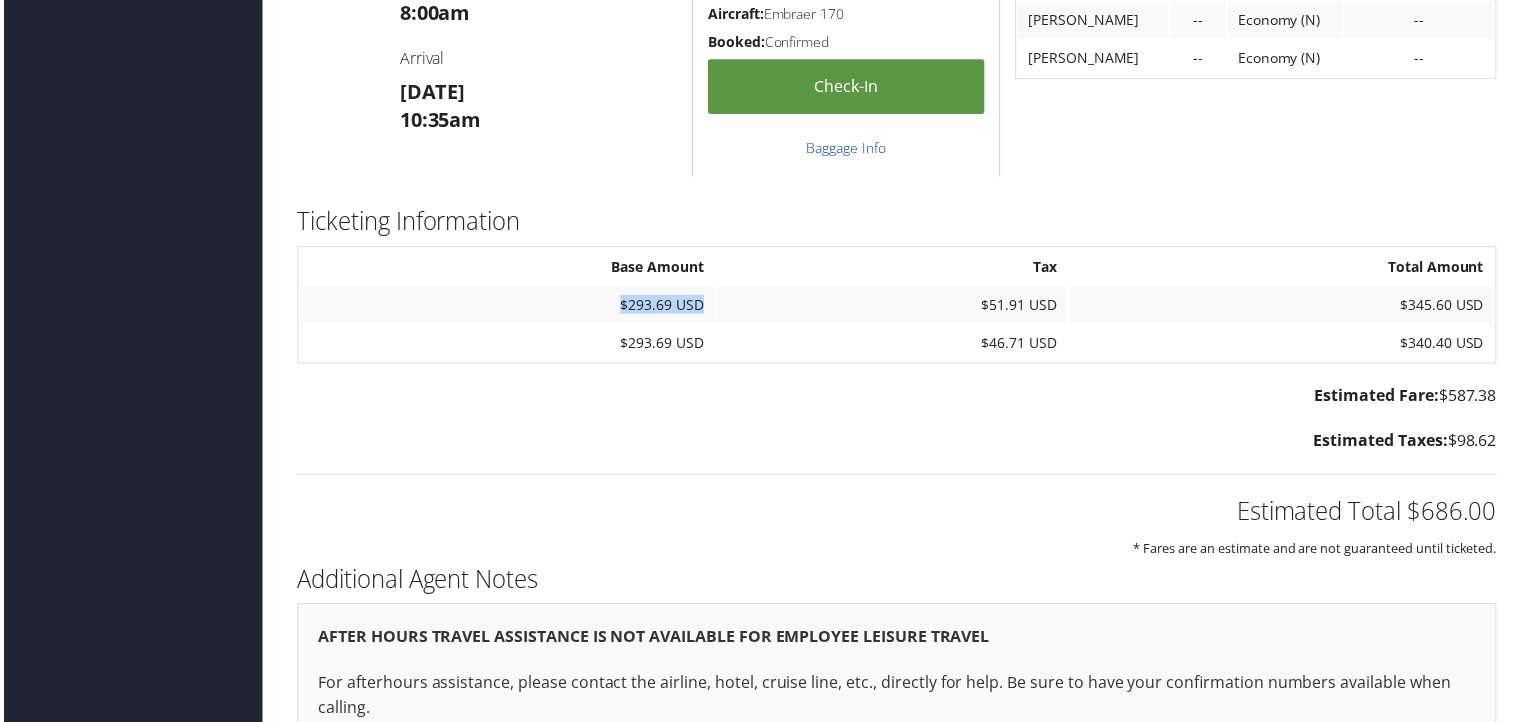 drag, startPoint x: 712, startPoint y: 302, endPoint x: 615, endPoint y: 300, distance: 97.020615 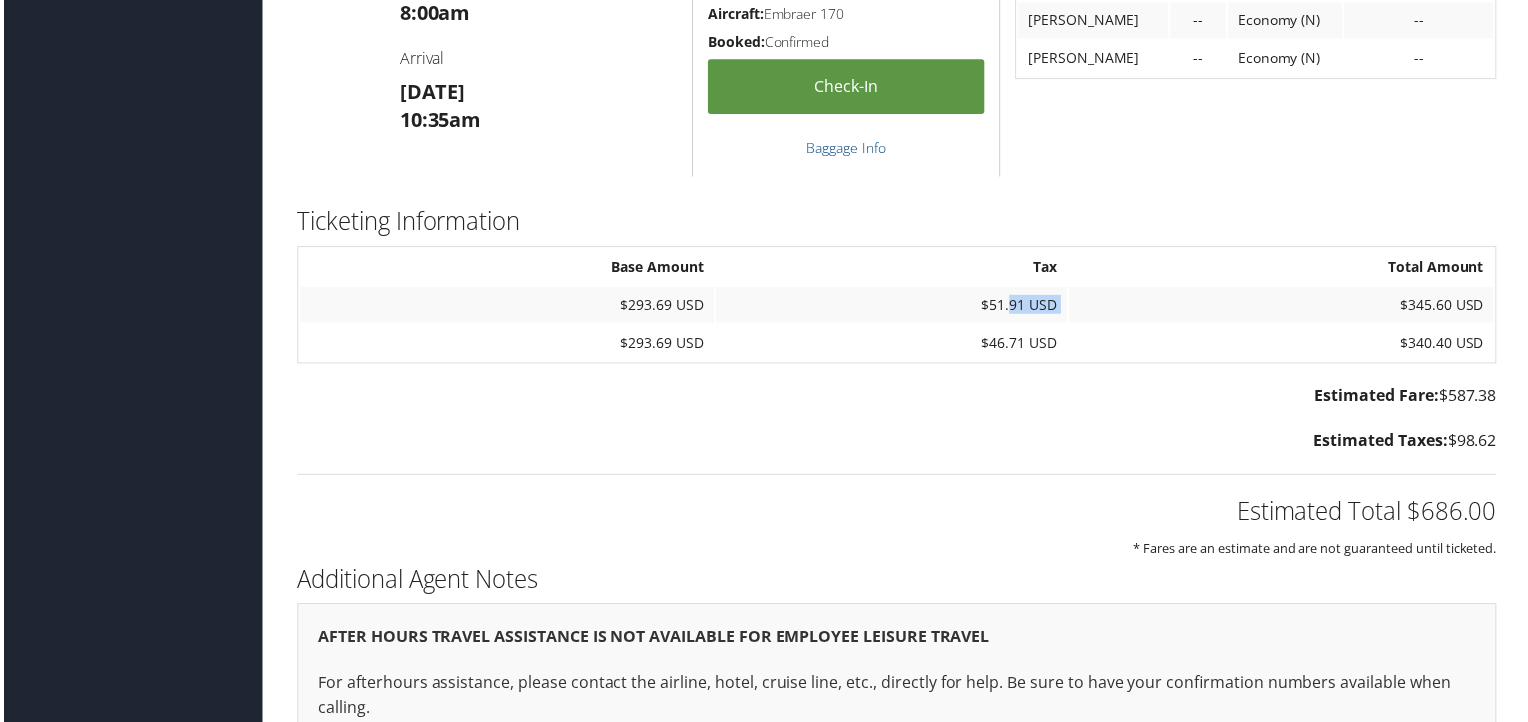 drag, startPoint x: 1109, startPoint y: 315, endPoint x: 1009, endPoint y: 311, distance: 100.07997 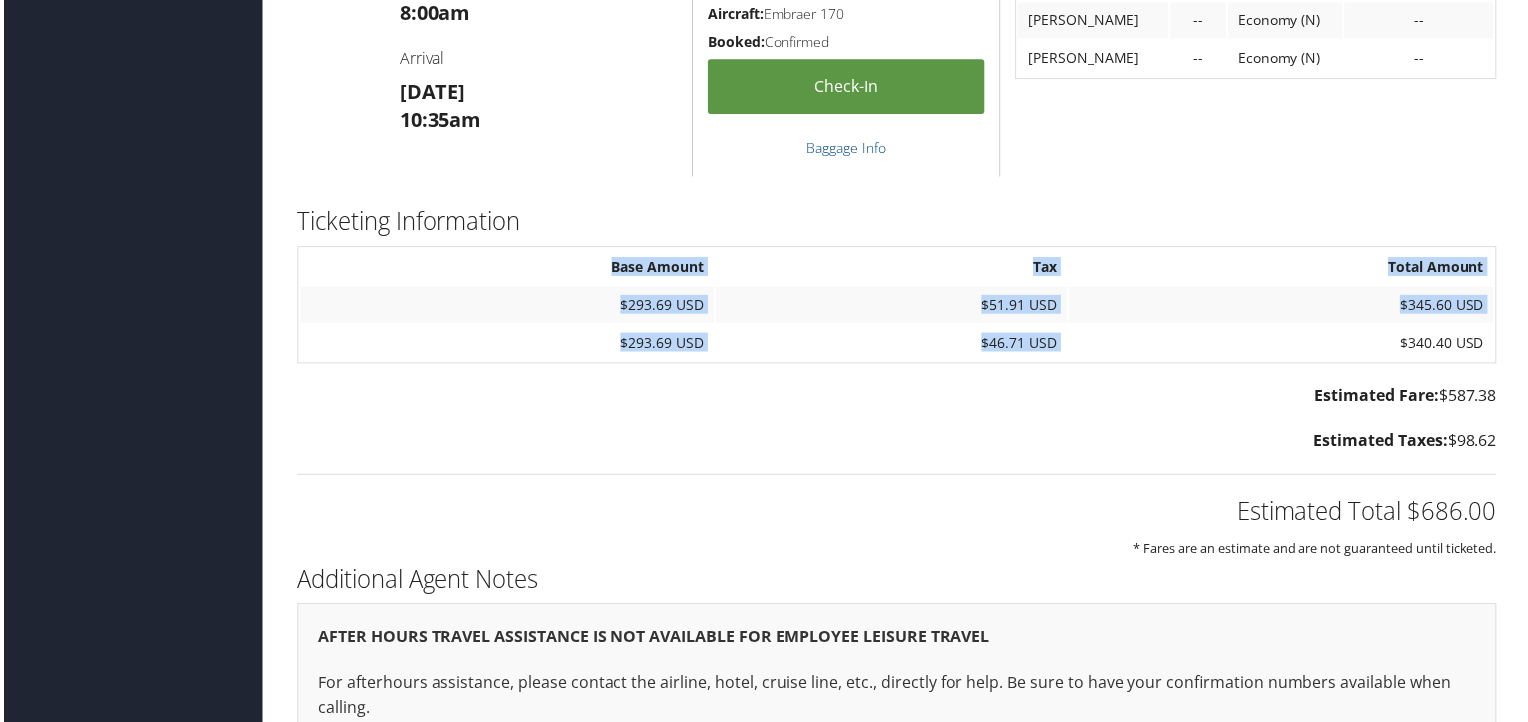drag, startPoint x: 1496, startPoint y: 299, endPoint x: 1361, endPoint y: 330, distance: 138.51353 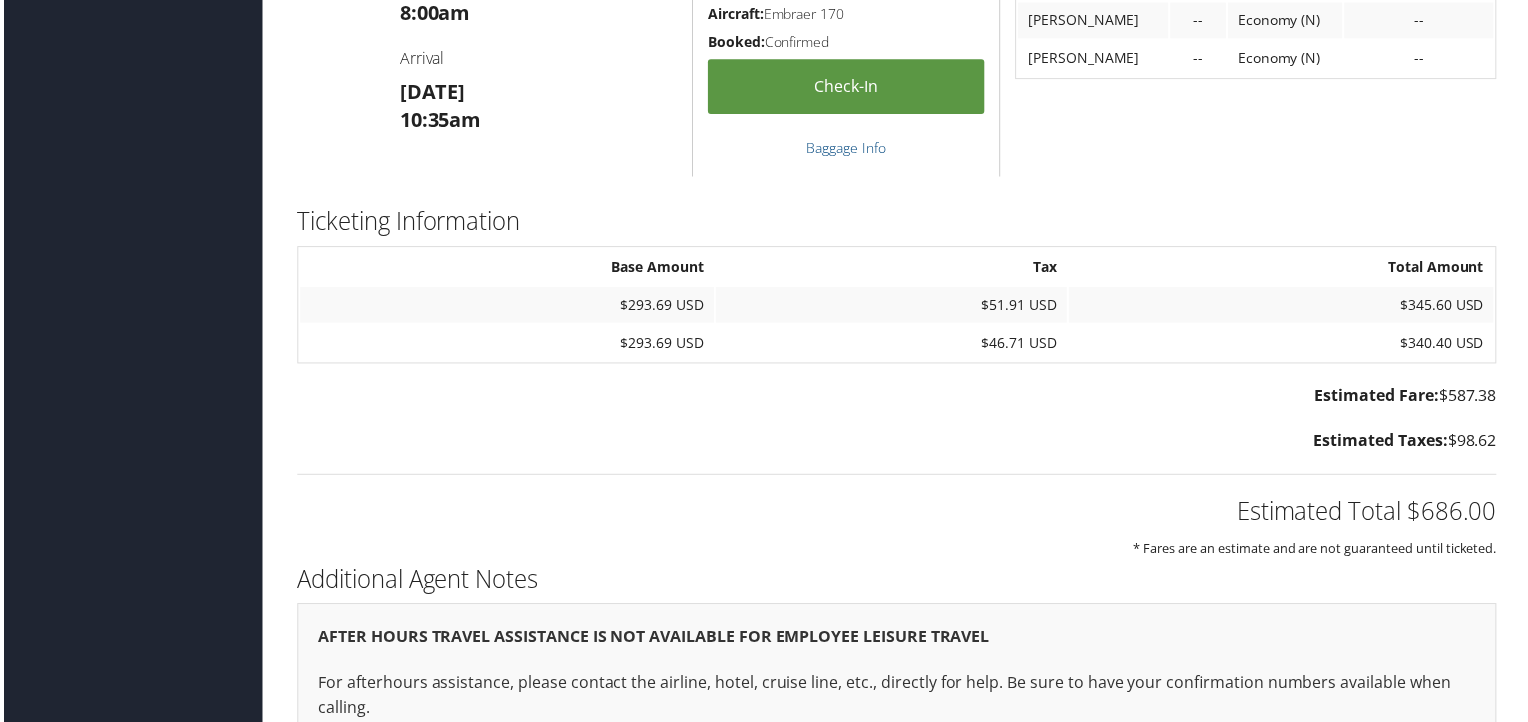 click on "Estimated Fare:  $587.38                          Estimated Taxes:  $98.62
Estimated Total $686.00
* Fares are an estimate and are not guaranteed until ticketed." at bounding box center [898, 474] 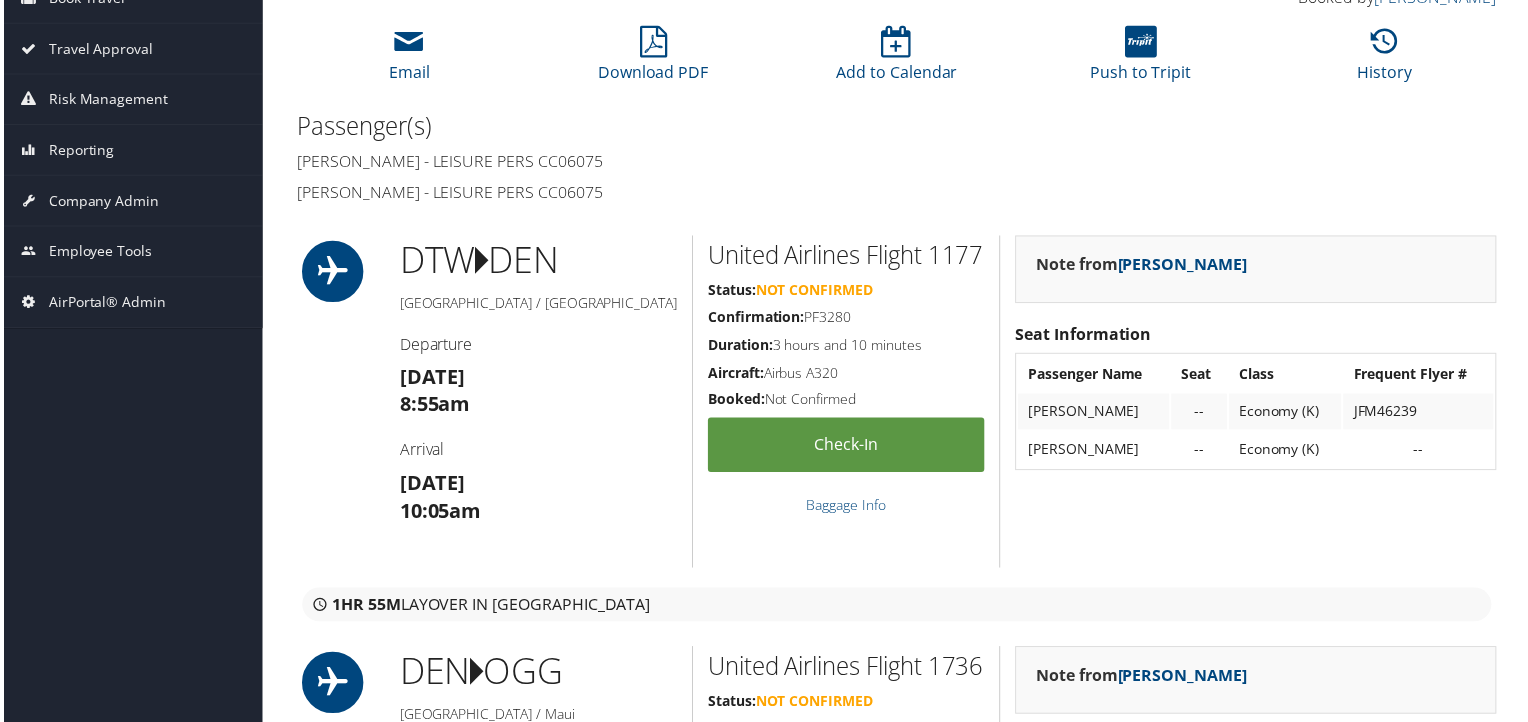 scroll, scrollTop: 0, scrollLeft: 0, axis: both 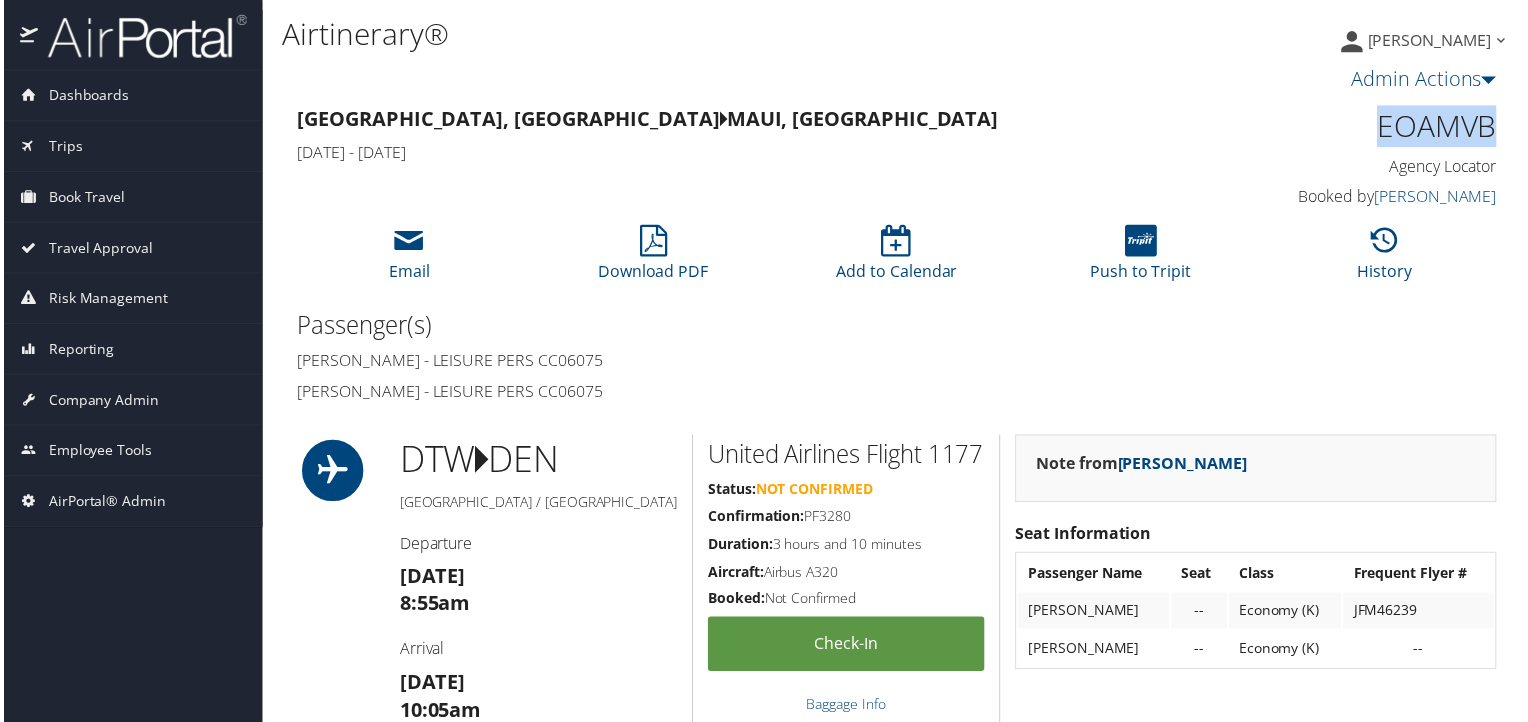 drag, startPoint x: 1493, startPoint y: 131, endPoint x: 1355, endPoint y: 133, distance: 138.0145 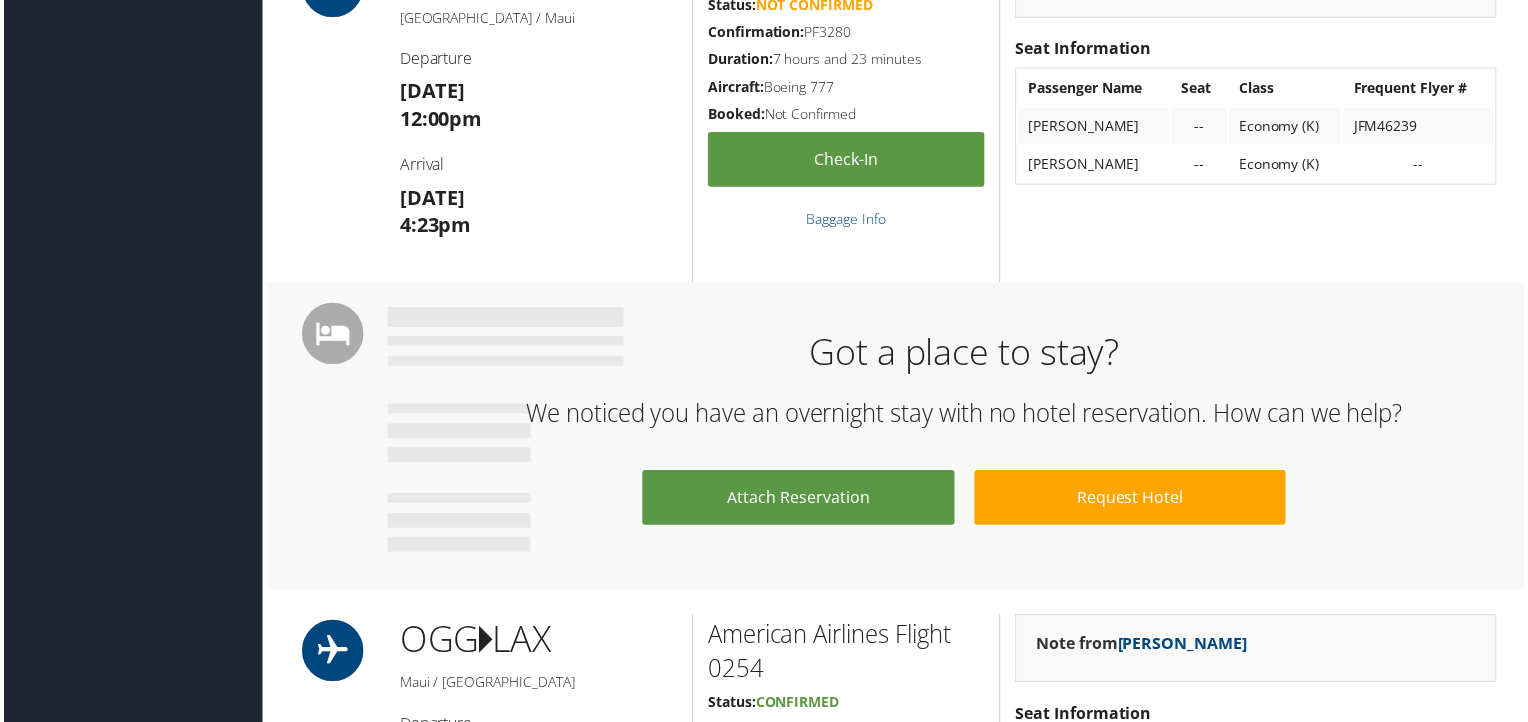 scroll, scrollTop: 600, scrollLeft: 0, axis: vertical 